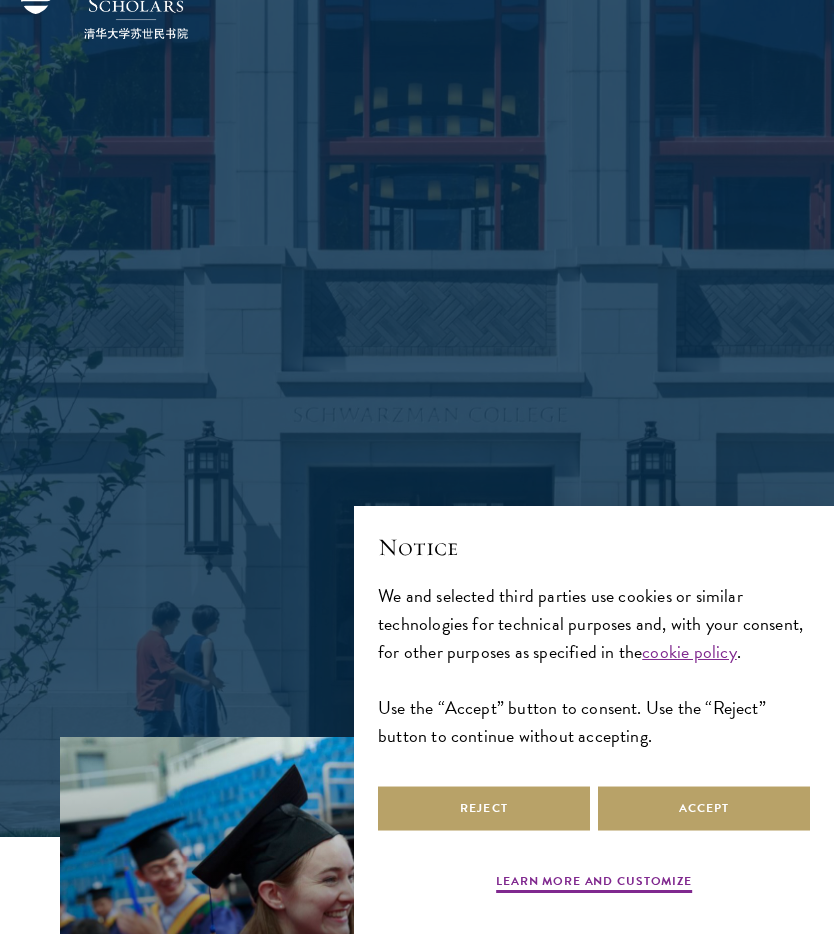 scroll, scrollTop: 93, scrollLeft: 0, axis: vertical 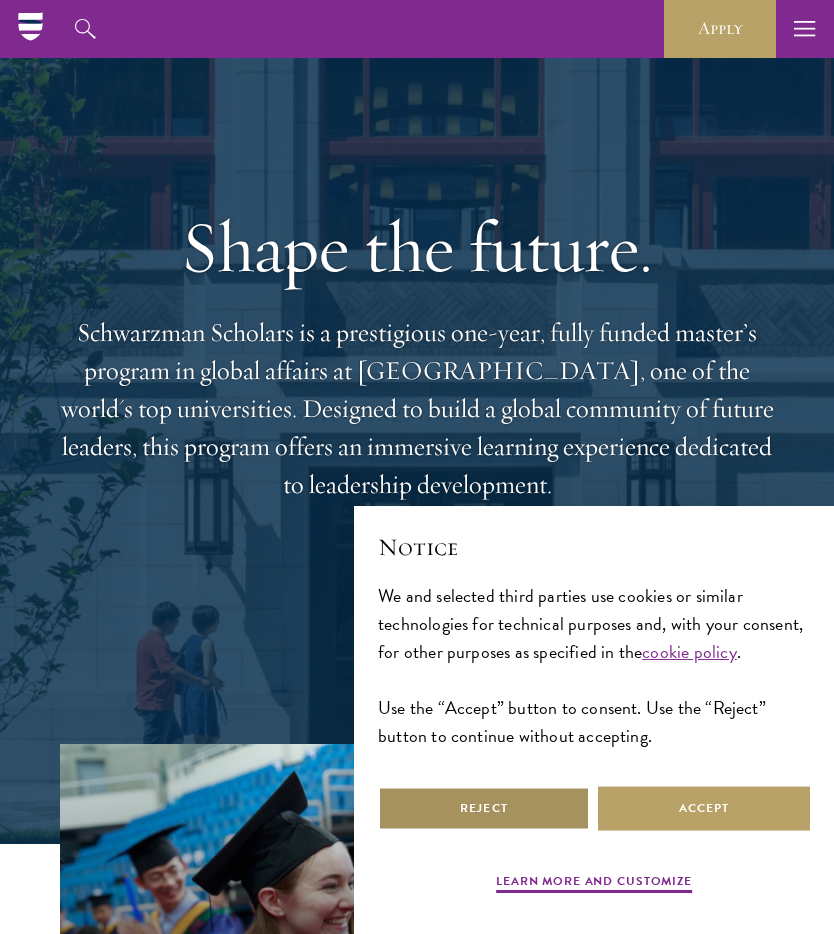 click on "Reject" at bounding box center (484, 808) 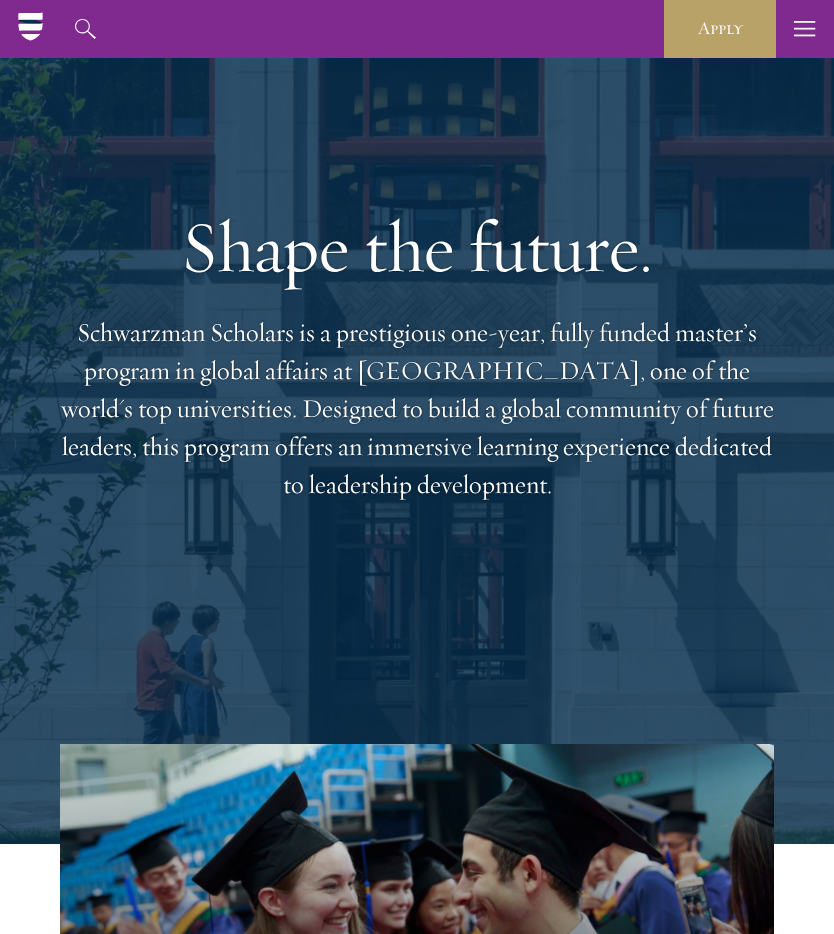 scroll, scrollTop: 0, scrollLeft: 0, axis: both 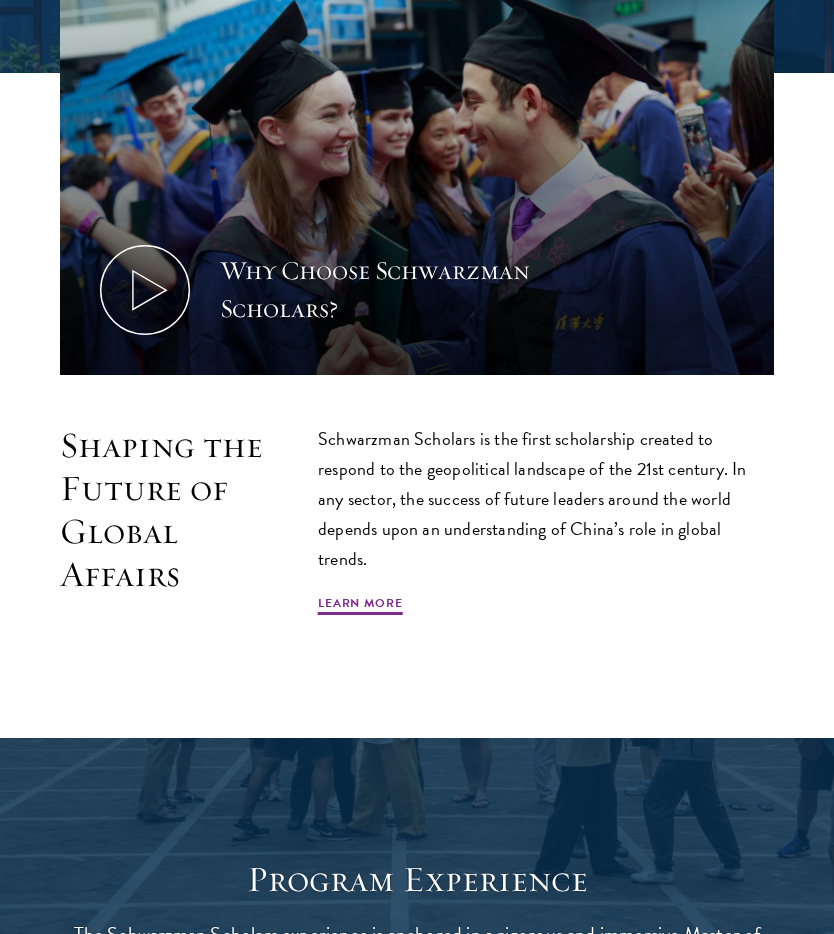 click on "Schwarzman Scholars is the first scholarship created to respond to the geopolitical landscape of the 21st century. In any sector, the success of future leaders around the world depends upon an understanding of China’s role in global trends." at bounding box center (546, 499) 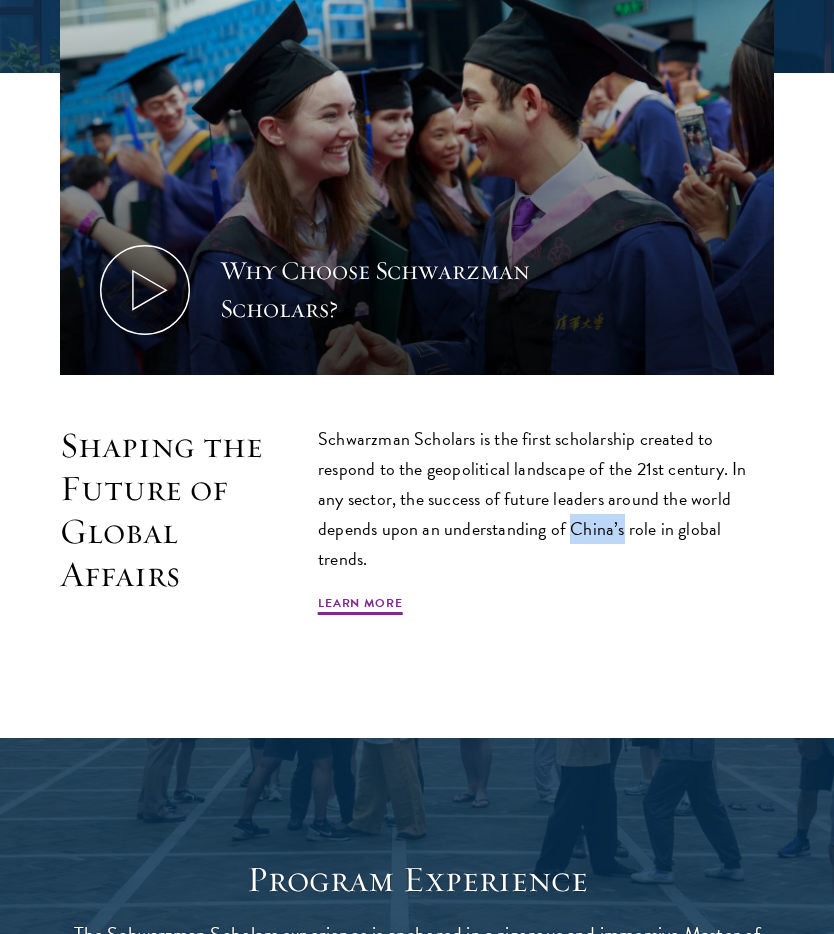 click on "Schwarzman Scholars is the first scholarship created to respond to the geopolitical landscape of the 21st century. In any sector, the success of future leaders around the world depends upon an understanding of China’s role in global trends." at bounding box center (546, 499) 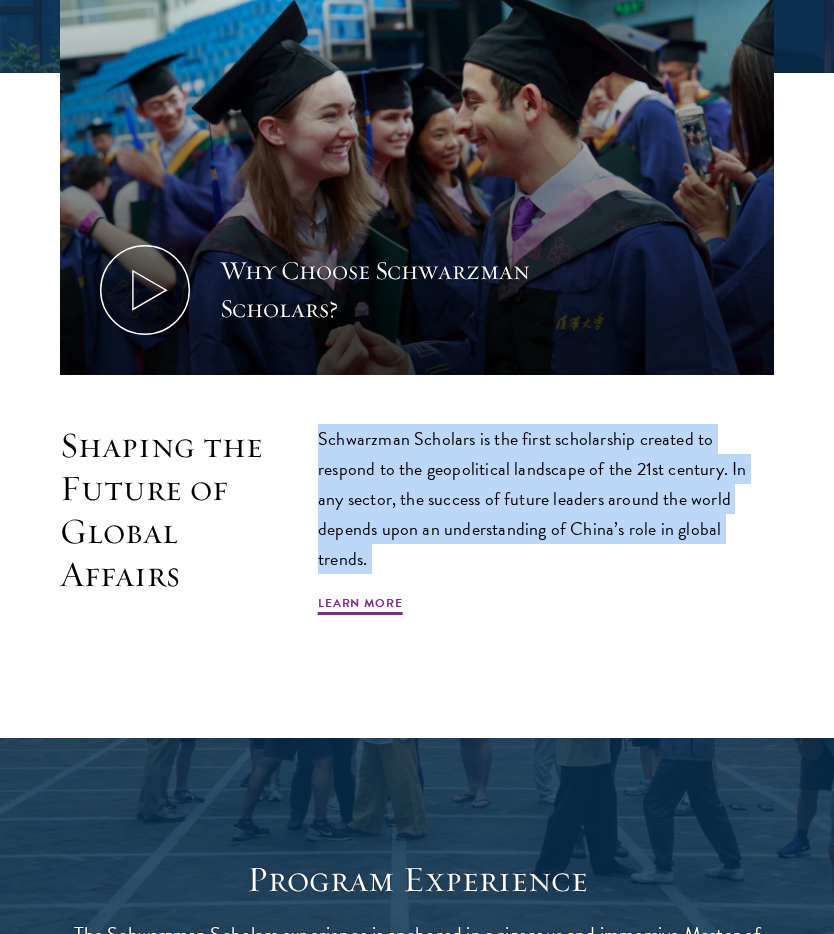 click on "Schwarzman Scholars is the first scholarship created to respond to the geopolitical landscape of the 21st century. In any sector, the success of future leaders around the world depends upon an understanding of China’s role in global trends." at bounding box center (546, 499) 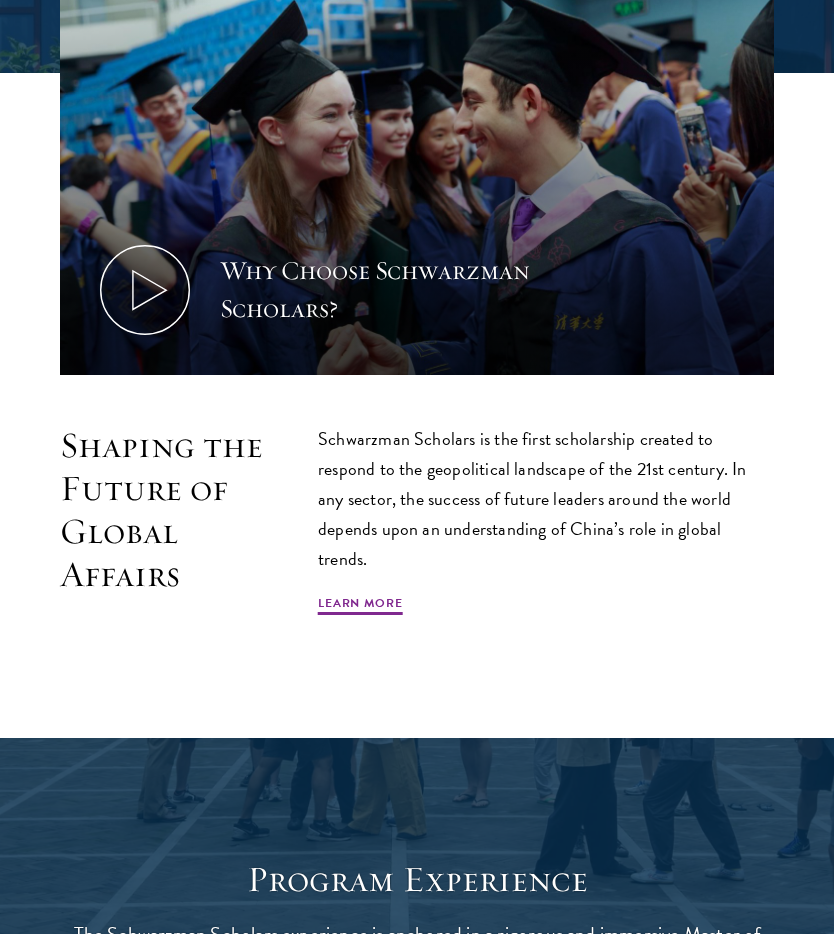 click on "Shaping the Future of Global Affairs
Schwarzman Scholars is the first scholarship created to respond to the geopolitical landscape of the 21st century. In any sector, the success of future leaders around the world depends upon an understanding of China’s role in global trends.
Learn More" at bounding box center (417, 541) 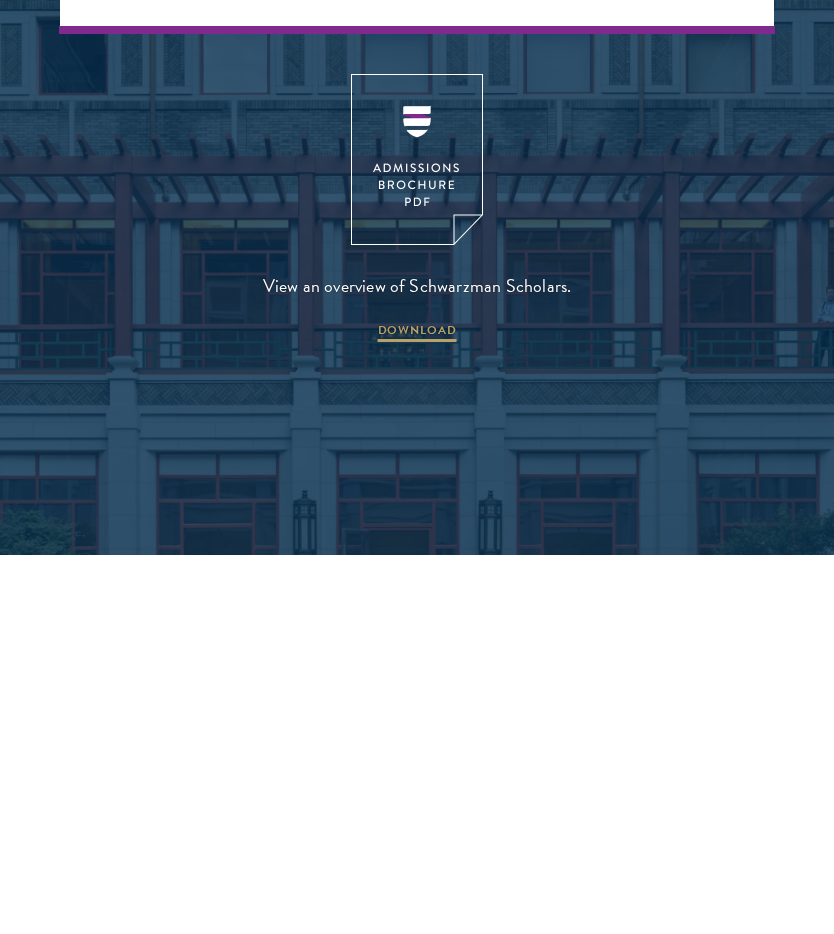 scroll, scrollTop: 4156, scrollLeft: 0, axis: vertical 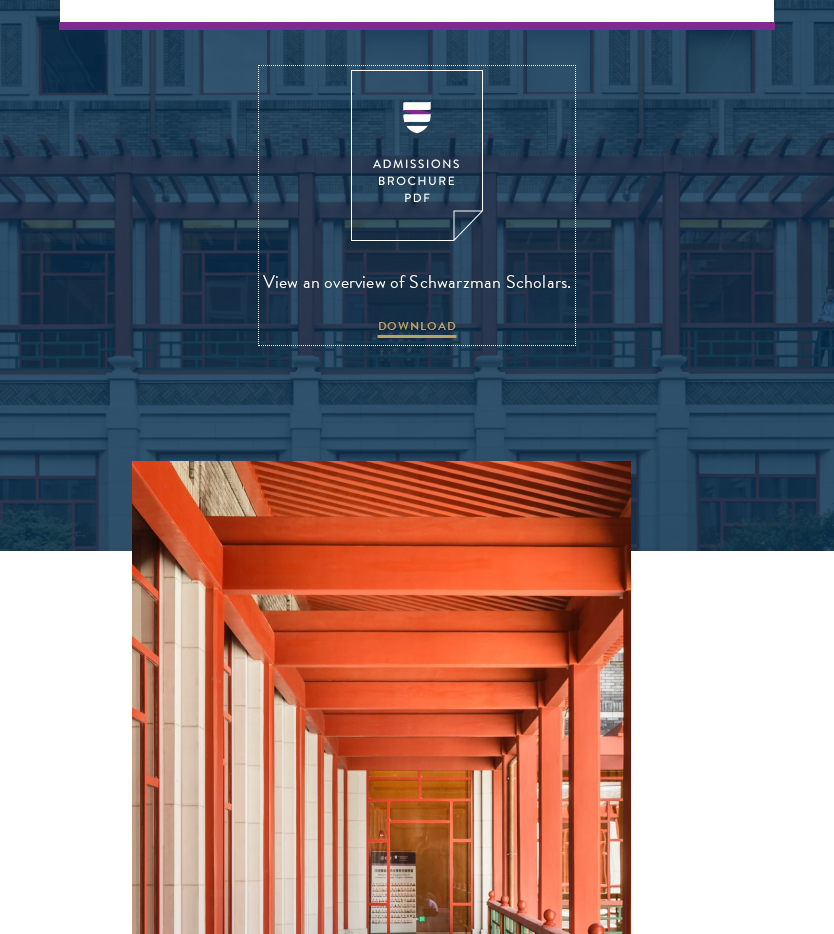 click at bounding box center (417, 155) 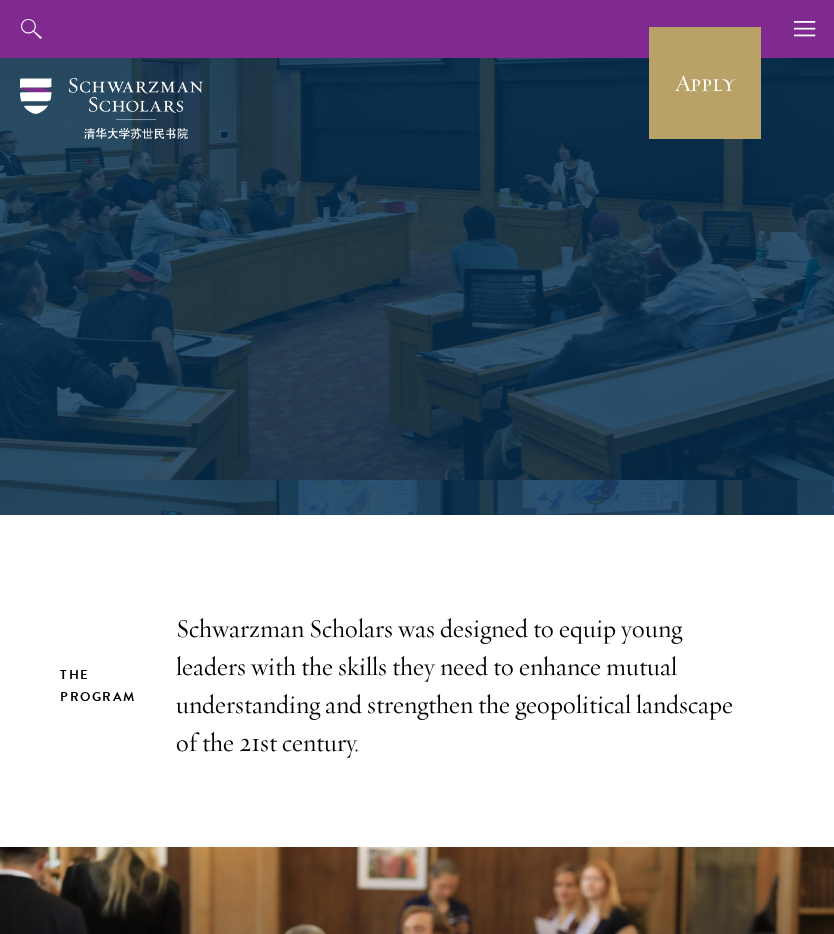 scroll, scrollTop: 53, scrollLeft: 0, axis: vertical 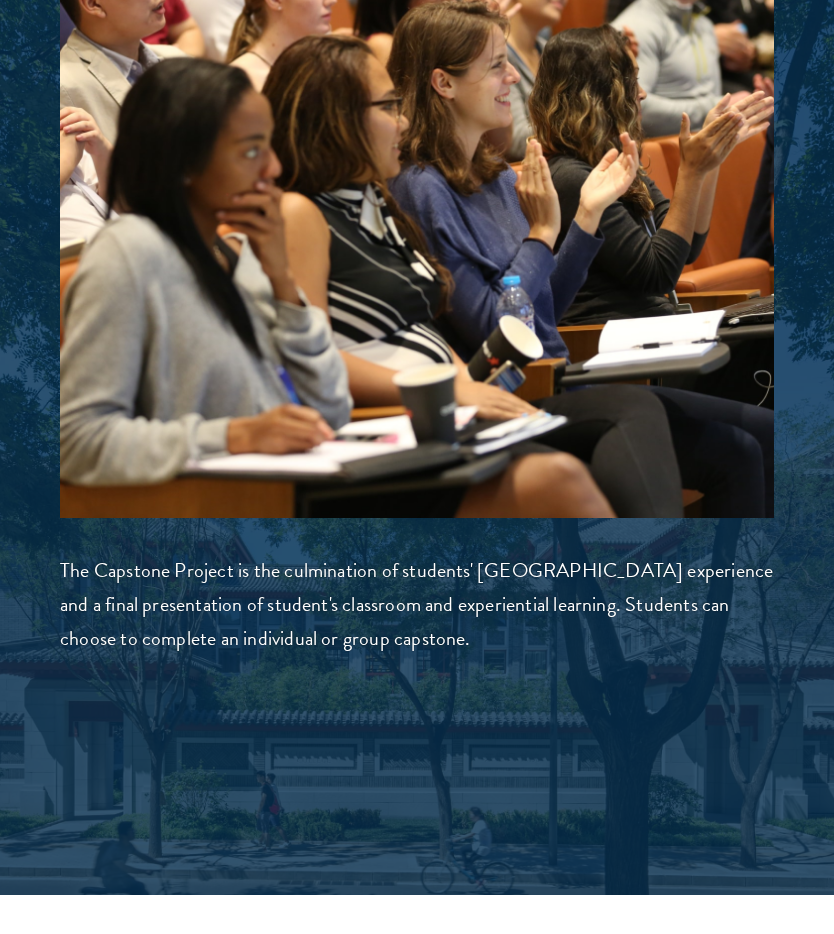 click on "The Capstone Project is the culmination of students' Schwarzman College experience and a final presentation of student's classroom and experiential learning. Students can choose to complete an individual or group capstone." at bounding box center [417, 604] 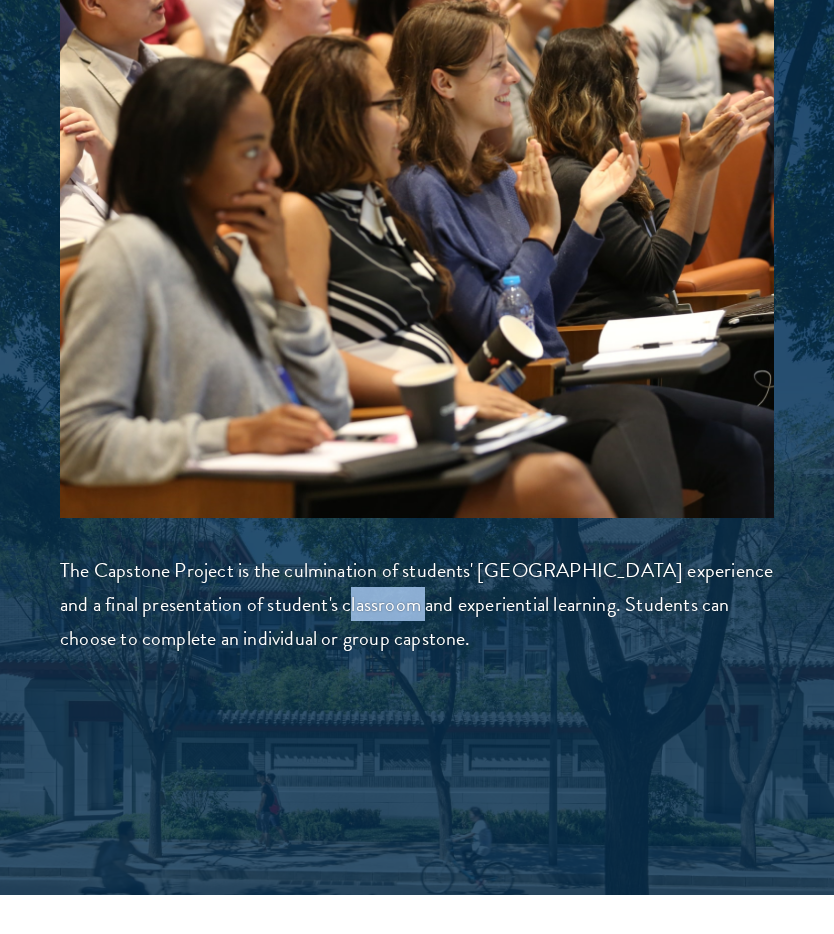 click on "The Capstone Project is the culmination of students' Schwarzman College experience and a final presentation of student's classroom and experiential learning. Students can choose to complete an individual or group capstone." at bounding box center [417, 604] 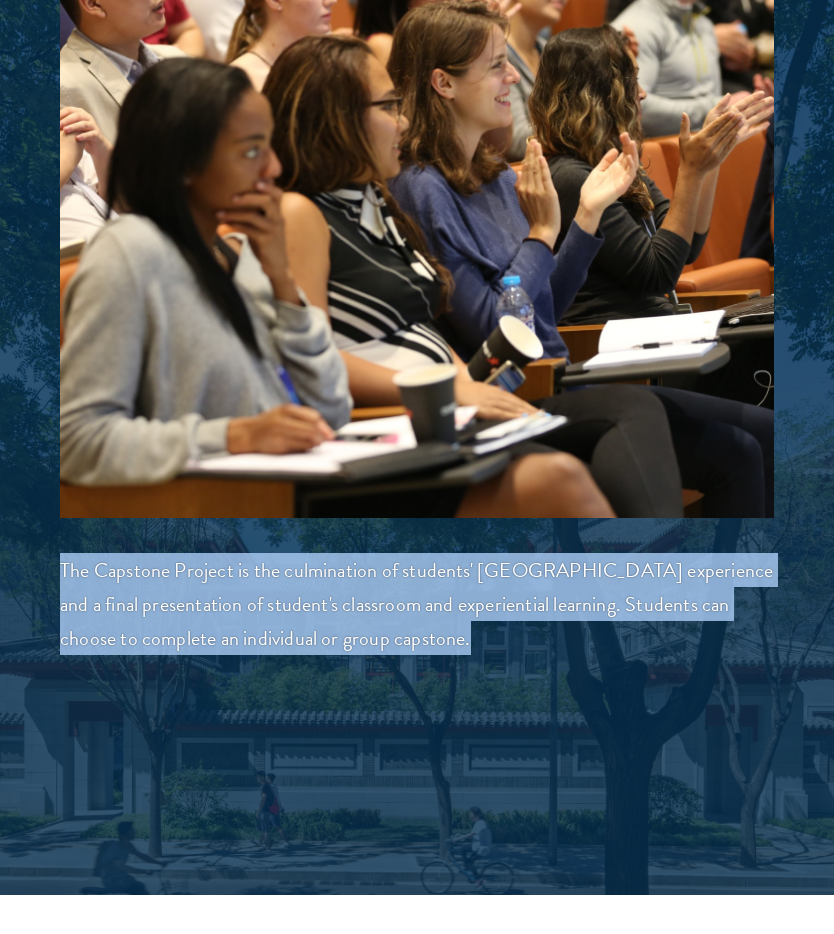click on "The Capstone Project is the culmination of students' Schwarzman College experience and a final presentation of student's classroom and experiential learning. Students can choose to complete an individual or group capstone." at bounding box center [417, 604] 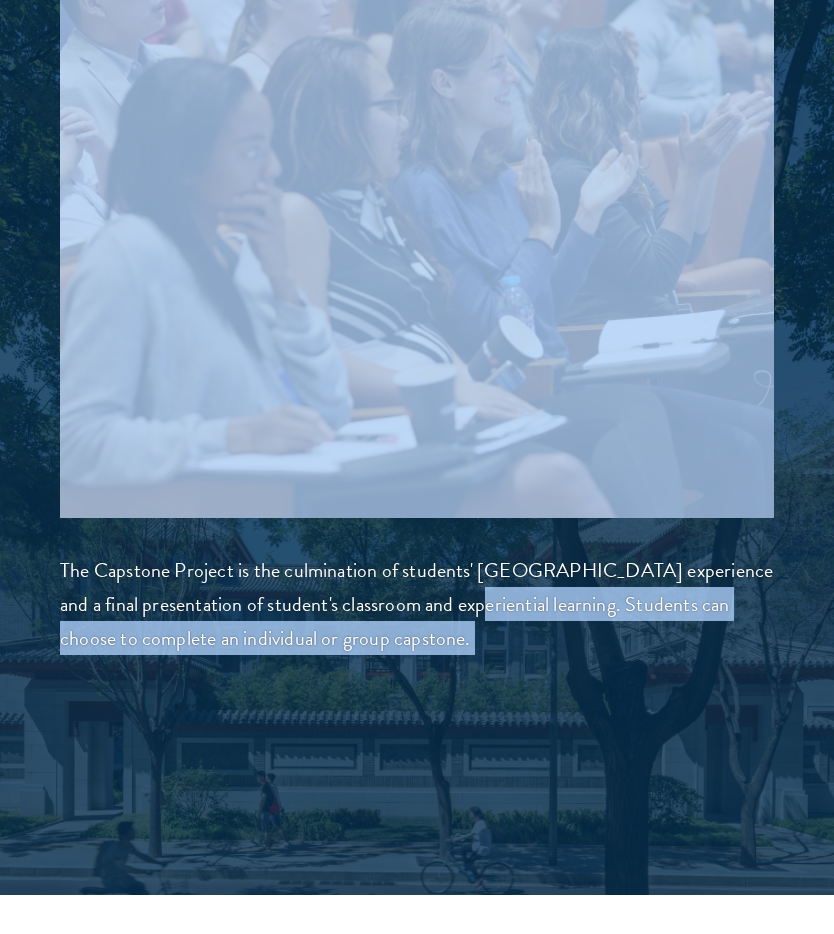 drag, startPoint x: 449, startPoint y: 453, endPoint x: 434, endPoint y: 571, distance: 118.94957 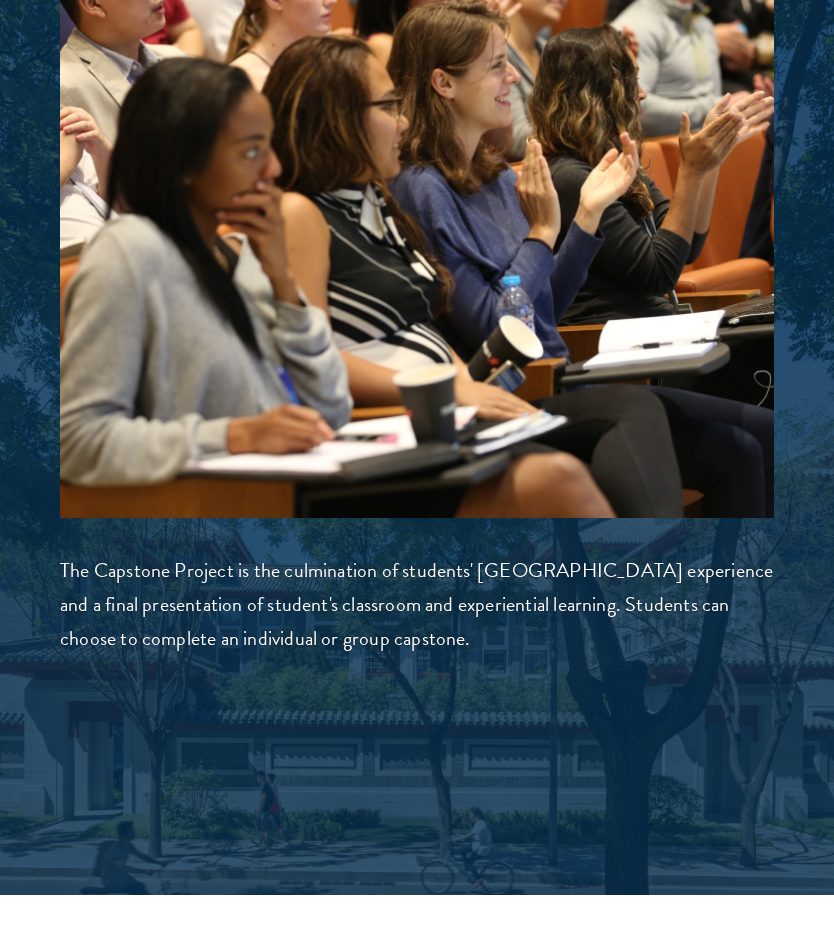 click at bounding box center (417, -2777) 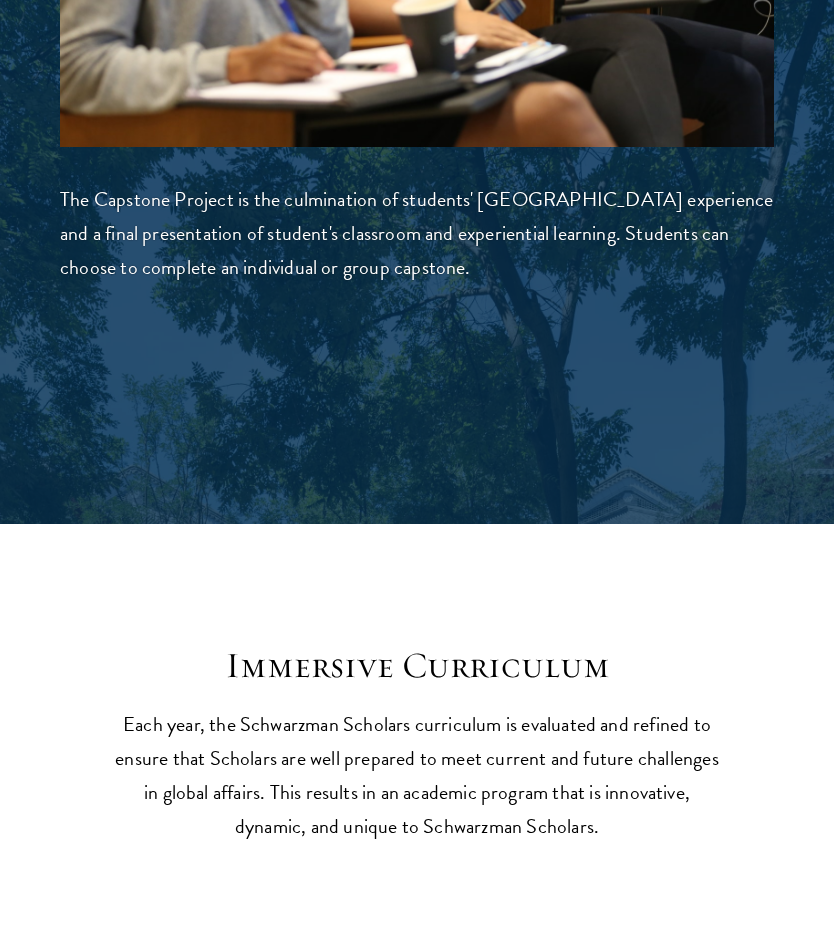 scroll, scrollTop: 8526, scrollLeft: 0, axis: vertical 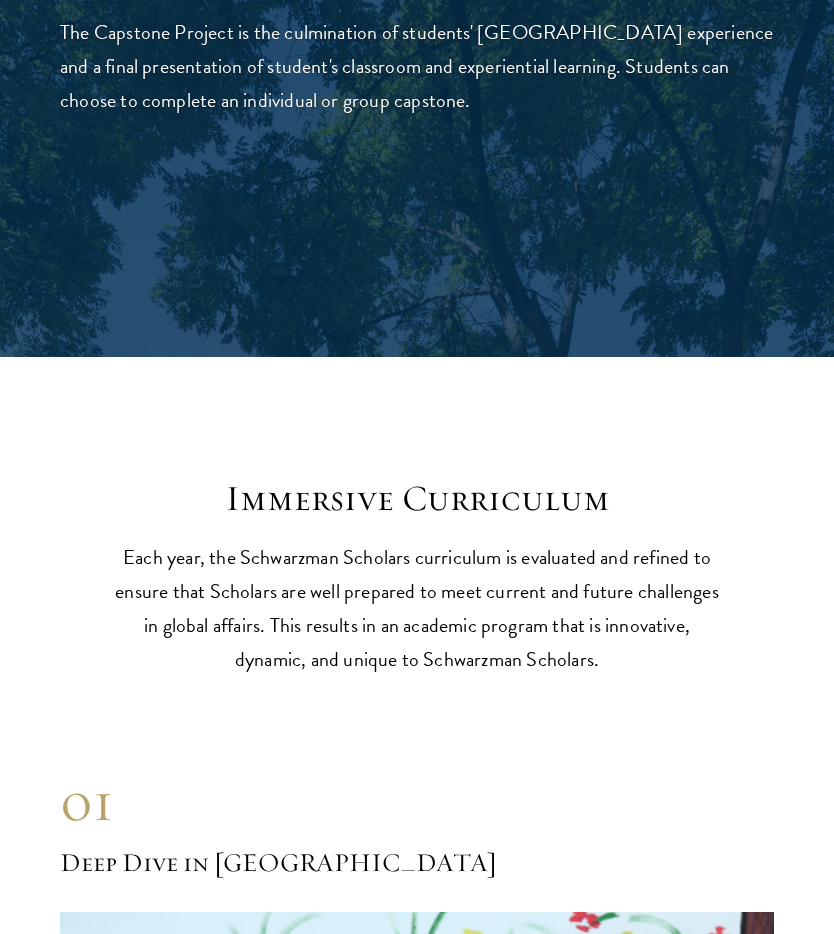 click on "Each year, the Schwarzman Scholars curriculum is evaluated and refined to ensure that Scholars are well prepared to meet current and future challenges in global affairs. This results in an academic program that is innovative, dynamic, and unique to Schwarzman Scholars." at bounding box center [417, 608] 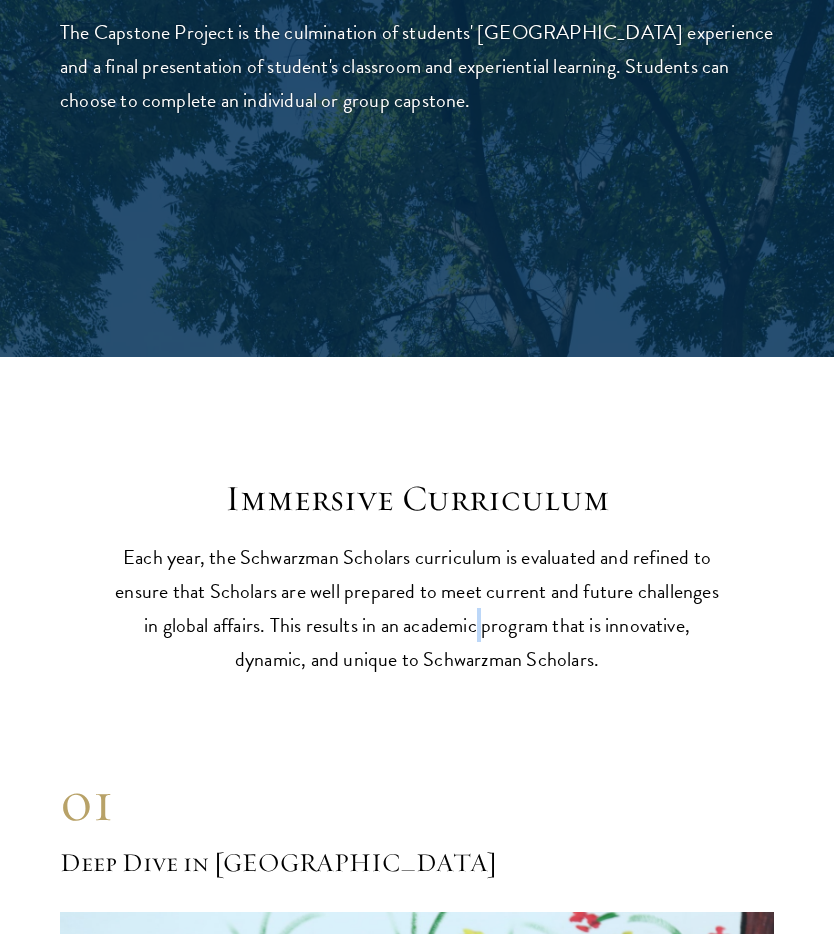 click on "Each year, the Schwarzman Scholars curriculum is evaluated and refined to ensure that Scholars are well prepared to meet current and future challenges in global affairs. This results in an academic program that is innovative, dynamic, and unique to Schwarzman Scholars." at bounding box center (417, 608) 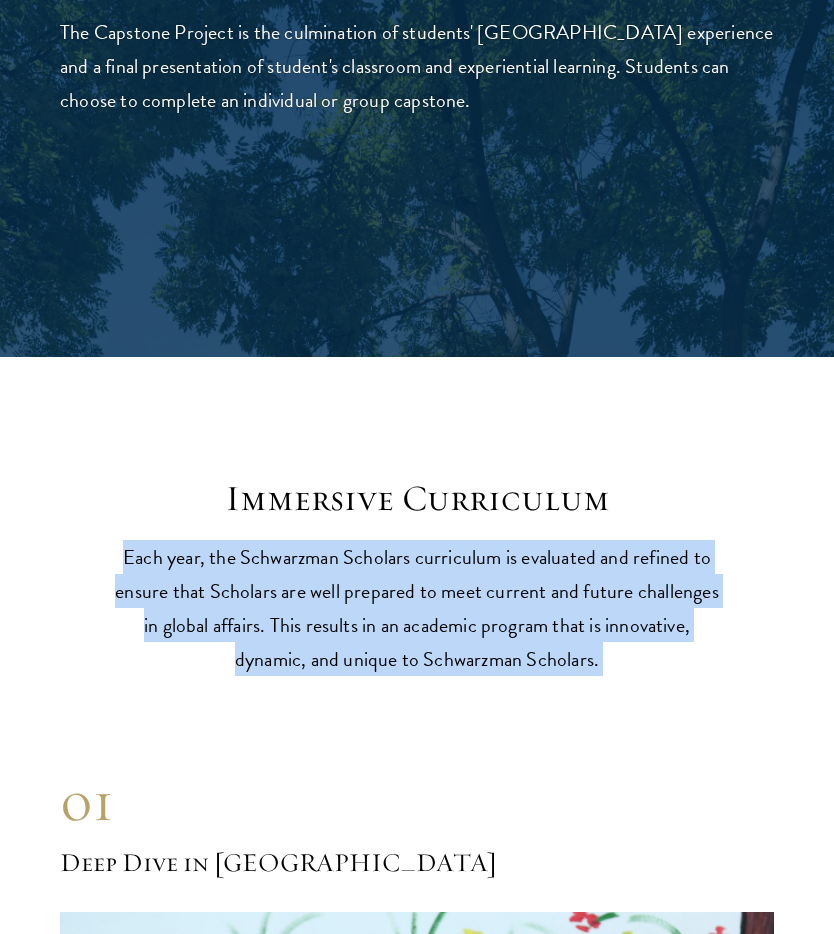 click on "Each year, the Schwarzman Scholars curriculum is evaluated and refined to ensure that Scholars are well prepared to meet current and future challenges in global affairs. This results in an academic program that is innovative, dynamic, and unique to Schwarzman Scholars." at bounding box center (417, 608) 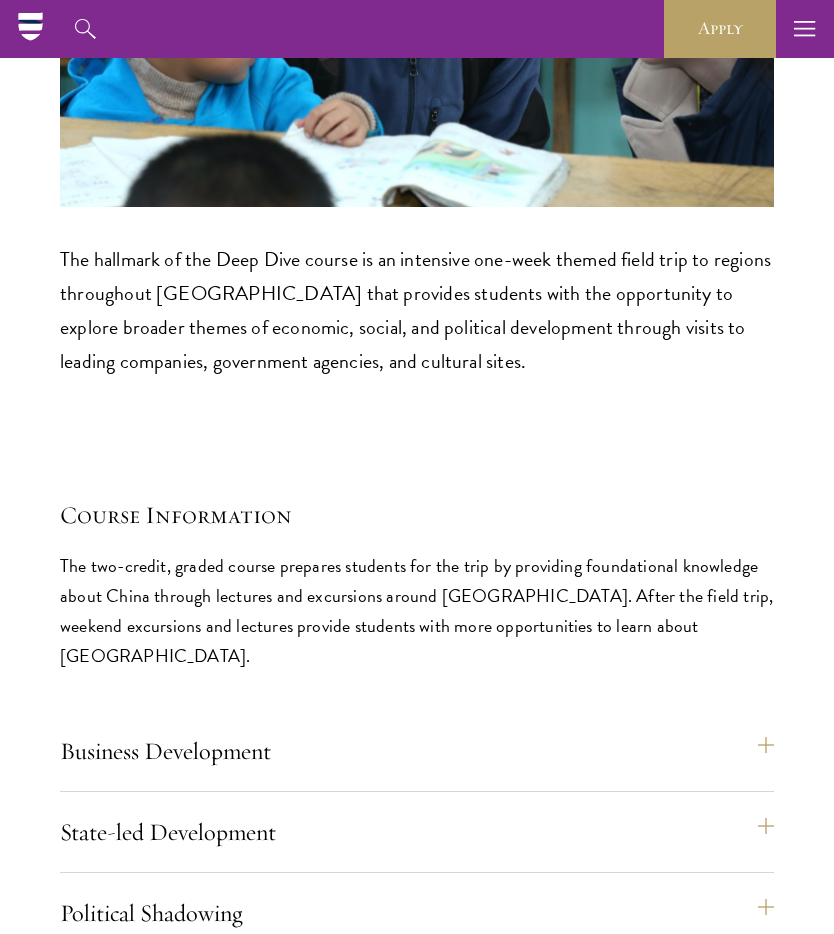scroll, scrollTop: 9762, scrollLeft: 0, axis: vertical 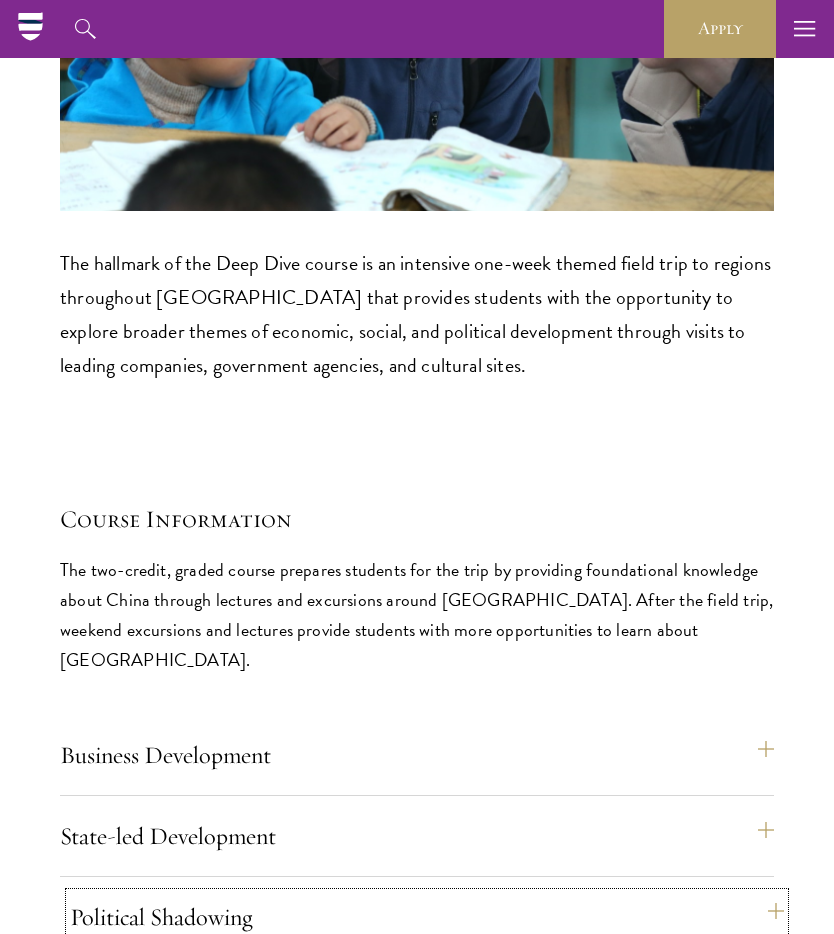 click on "Political Shadowing" at bounding box center [427, 917] 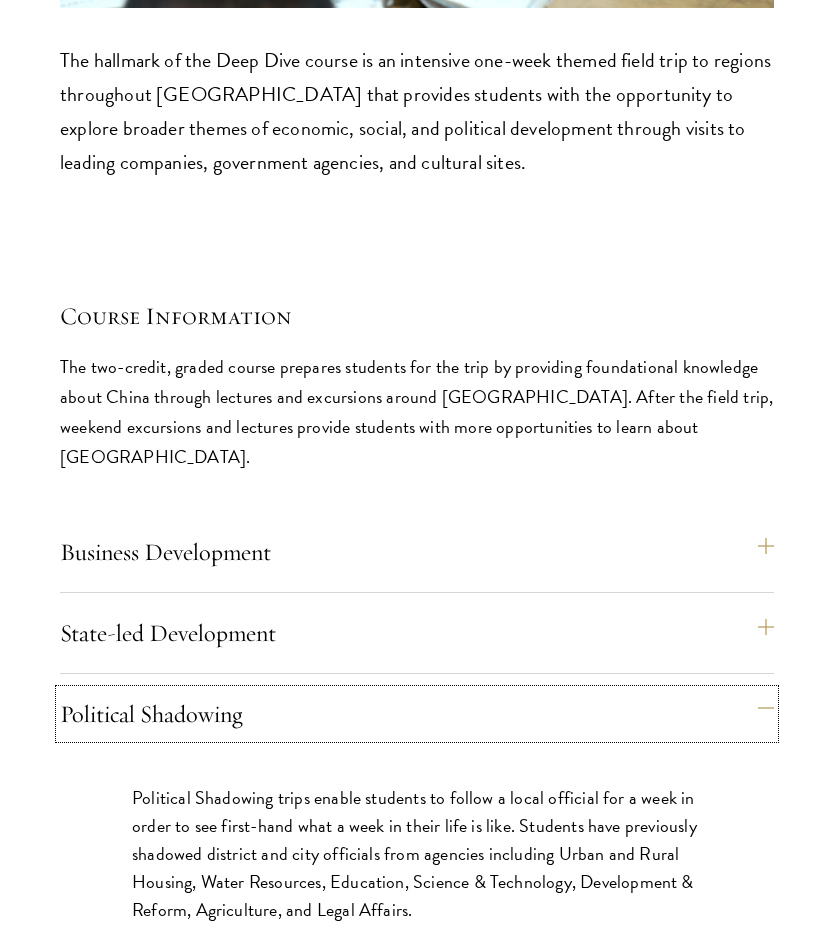scroll, scrollTop: 9992, scrollLeft: 0, axis: vertical 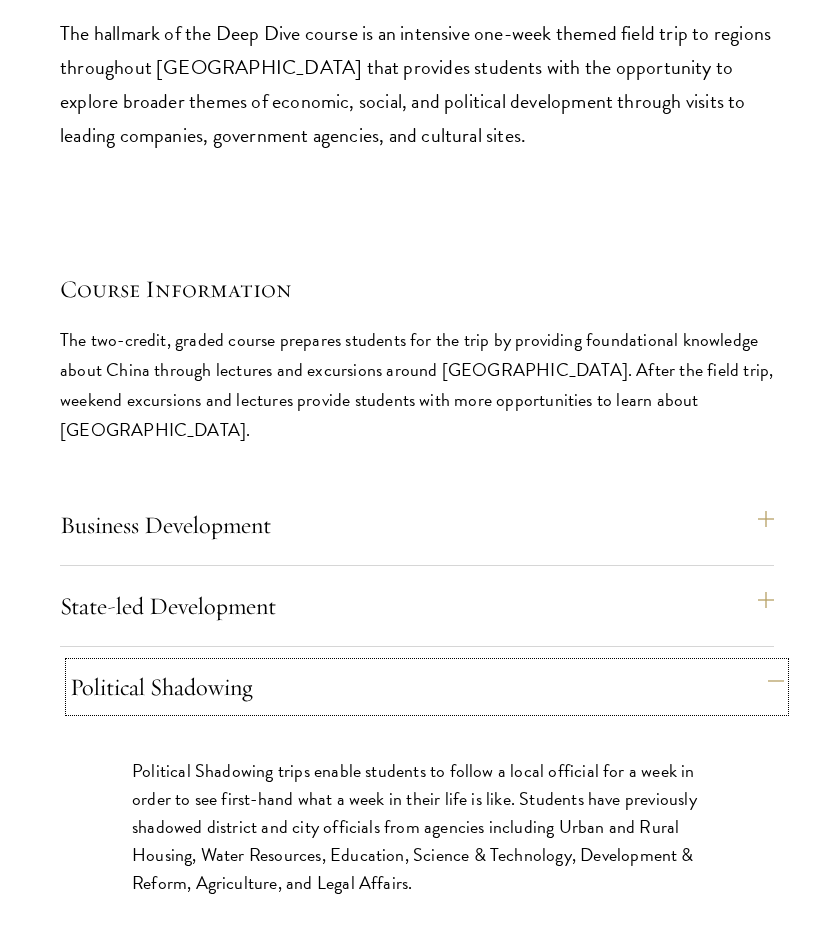 click on "Political Shadowing" at bounding box center (427, 687) 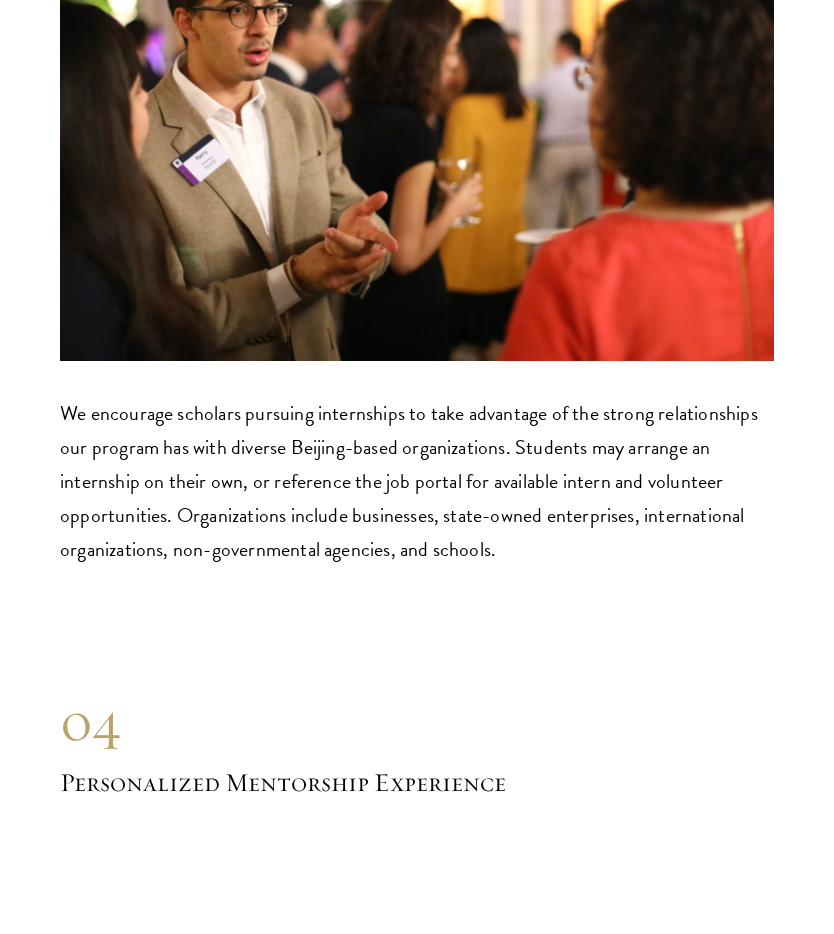scroll, scrollTop: 12162, scrollLeft: 0, axis: vertical 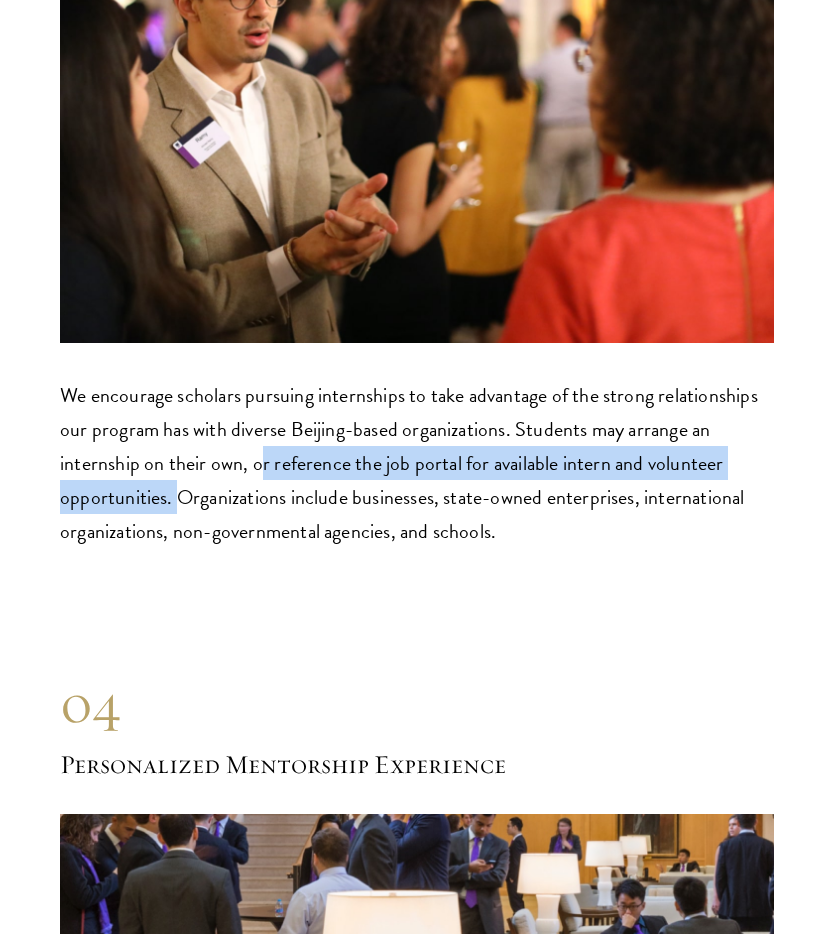 drag, startPoint x: 314, startPoint y: 292, endPoint x: 177, endPoint y: 320, distance: 139.83205 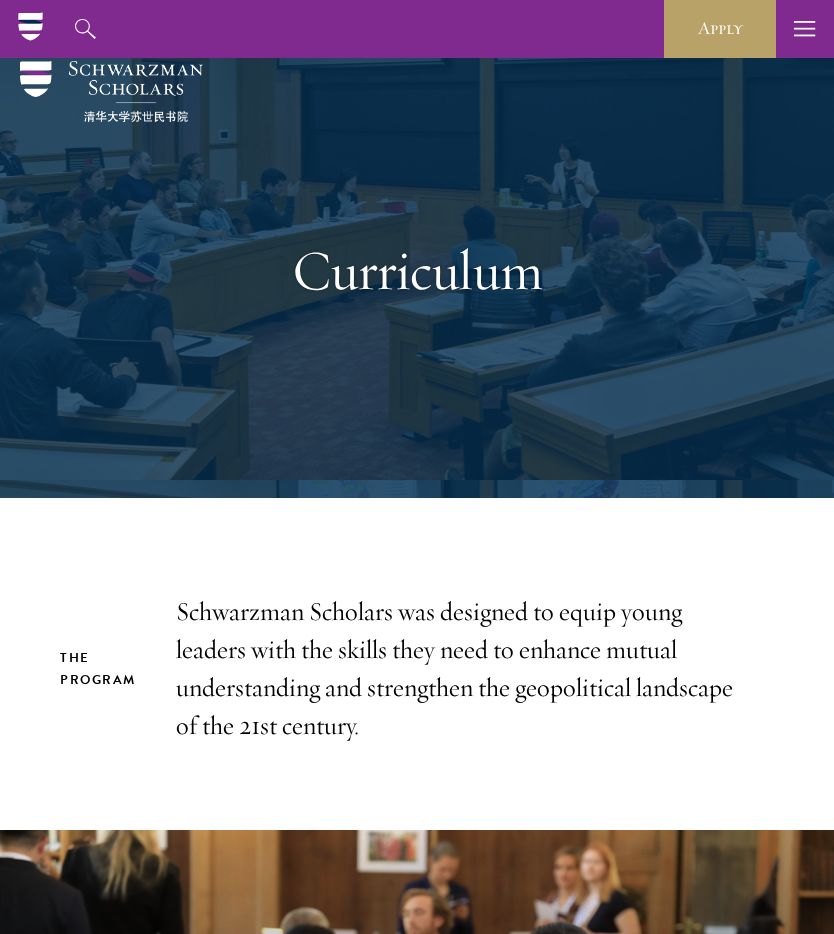 scroll, scrollTop: 0, scrollLeft: 0, axis: both 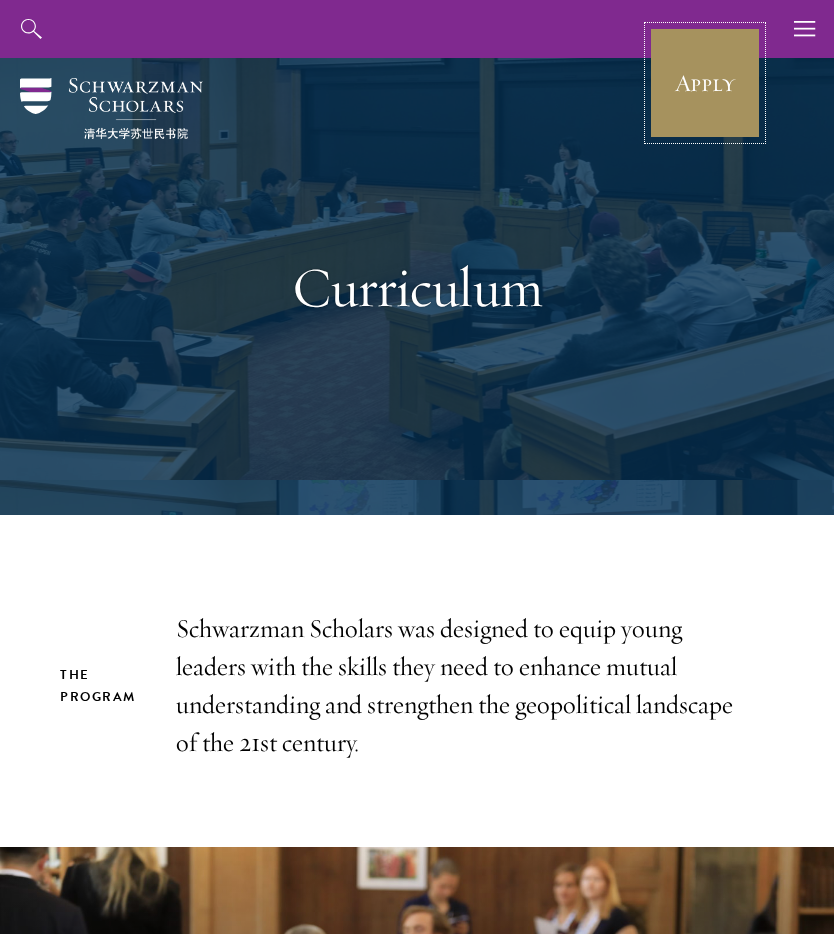 click on "Apply" at bounding box center [705, 83] 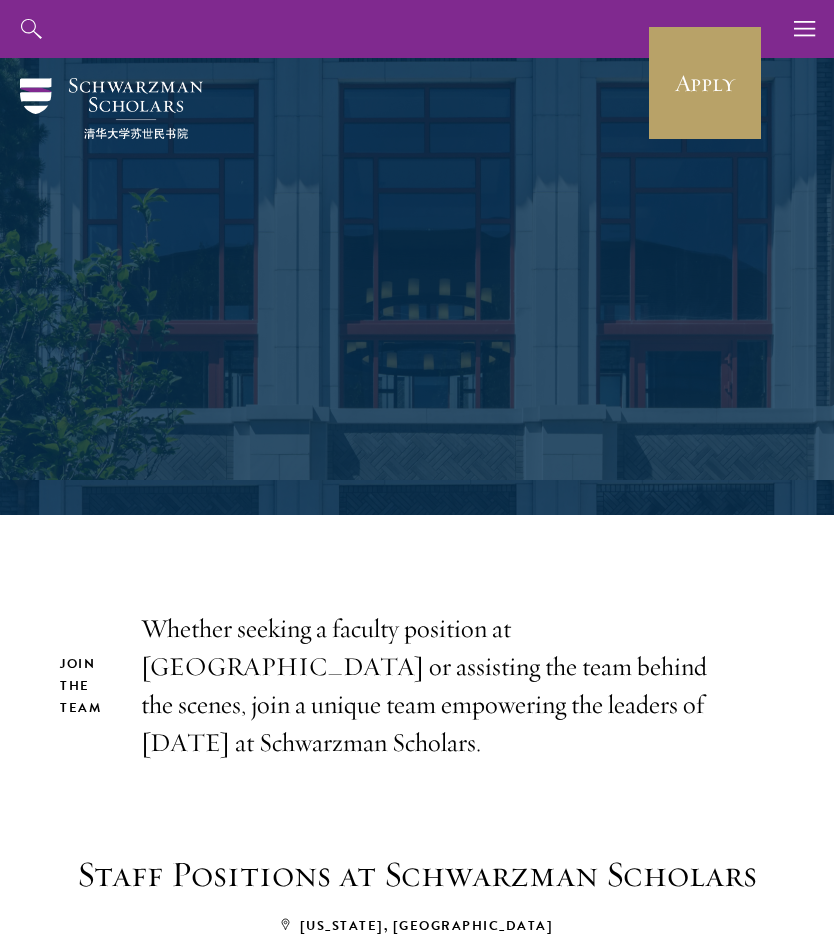 scroll, scrollTop: 0, scrollLeft: 0, axis: both 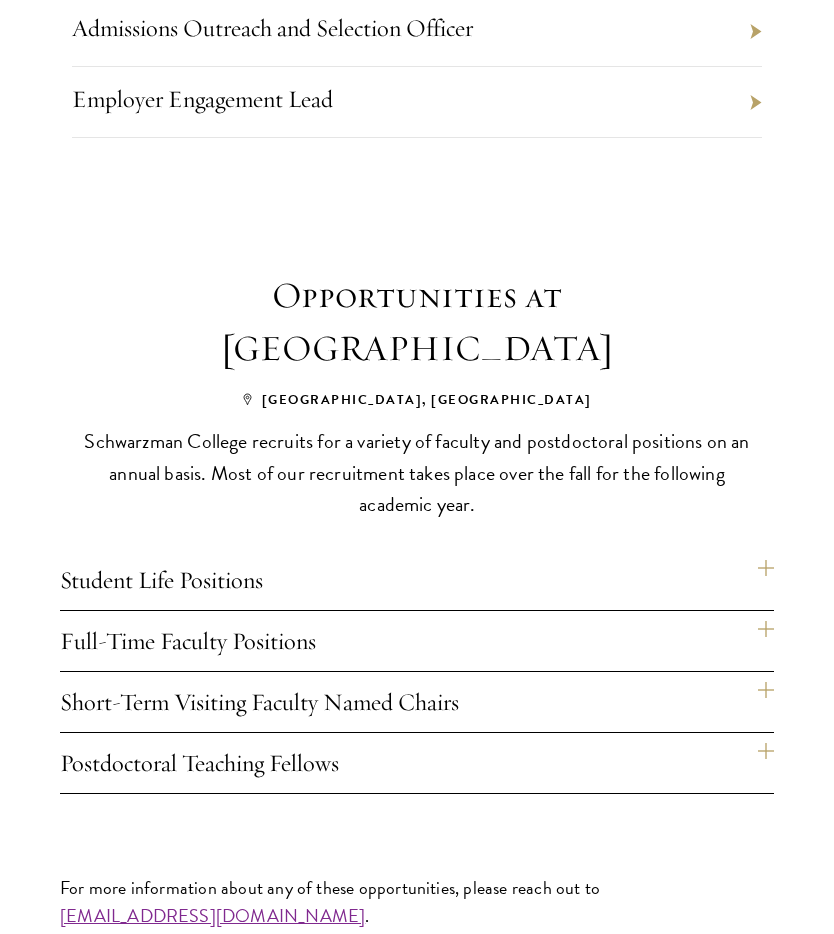 click on "Schwarzman College recruits for a variety of faculty and postdoctoral positions on an annual basis. Most of our recruitment takes place over the fall for the following academic year." at bounding box center [417, 473] 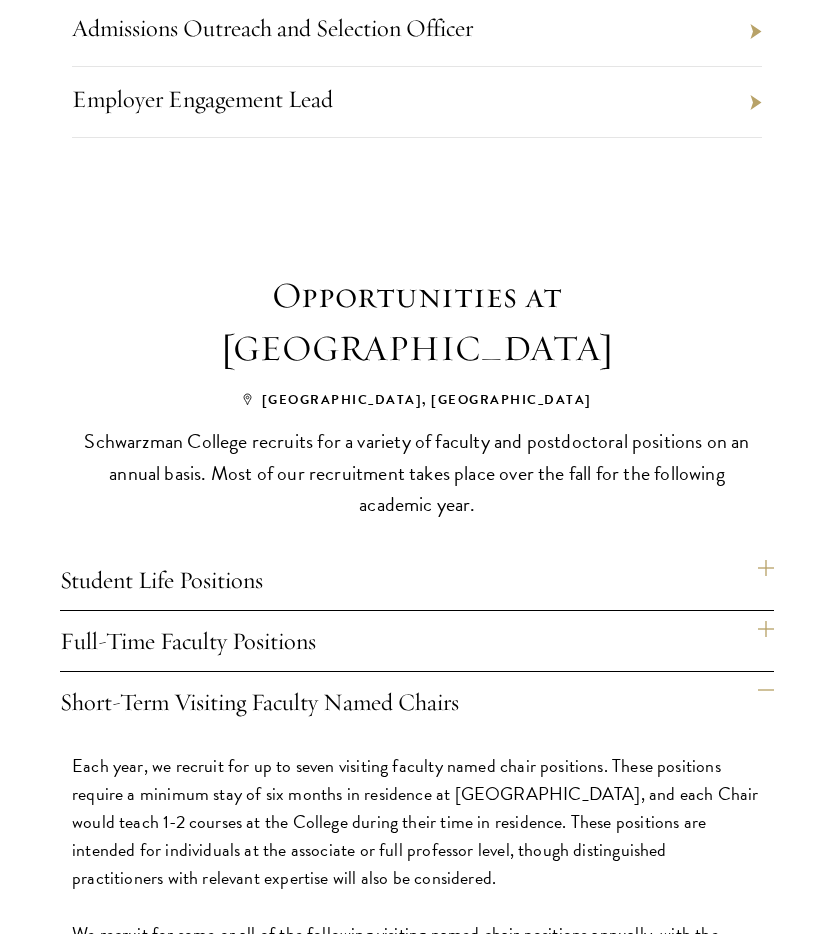 click on "Short-Term Visiting Faculty Named Chairs" at bounding box center [417, 702] 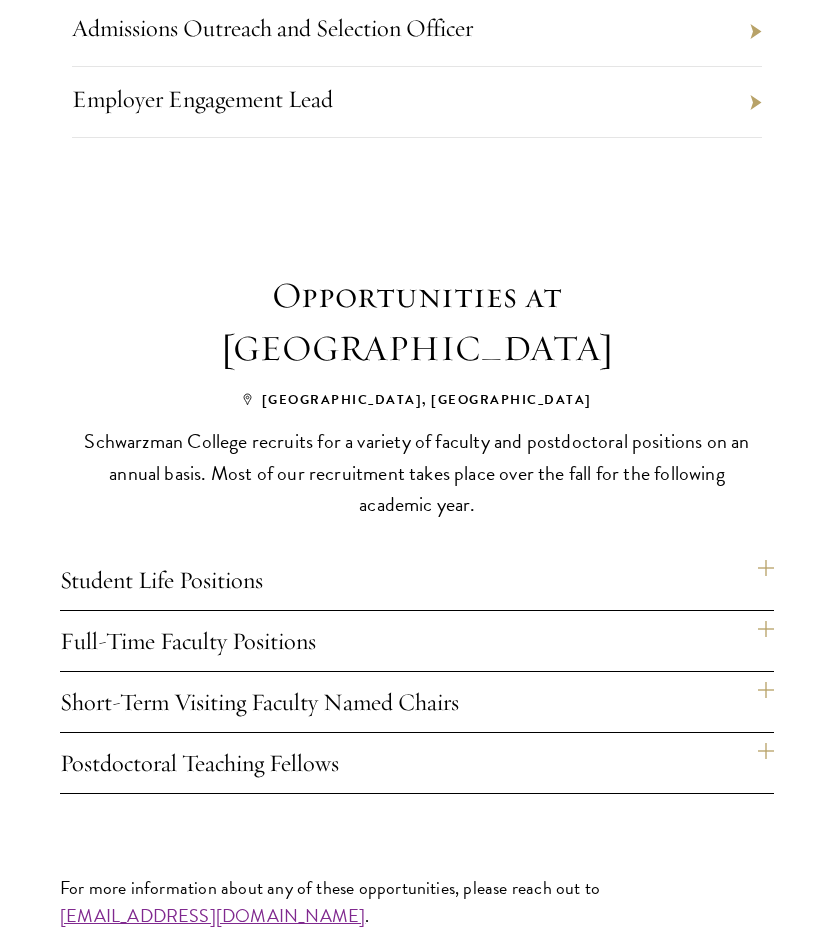click on "Student Life Positions" at bounding box center (417, 580) 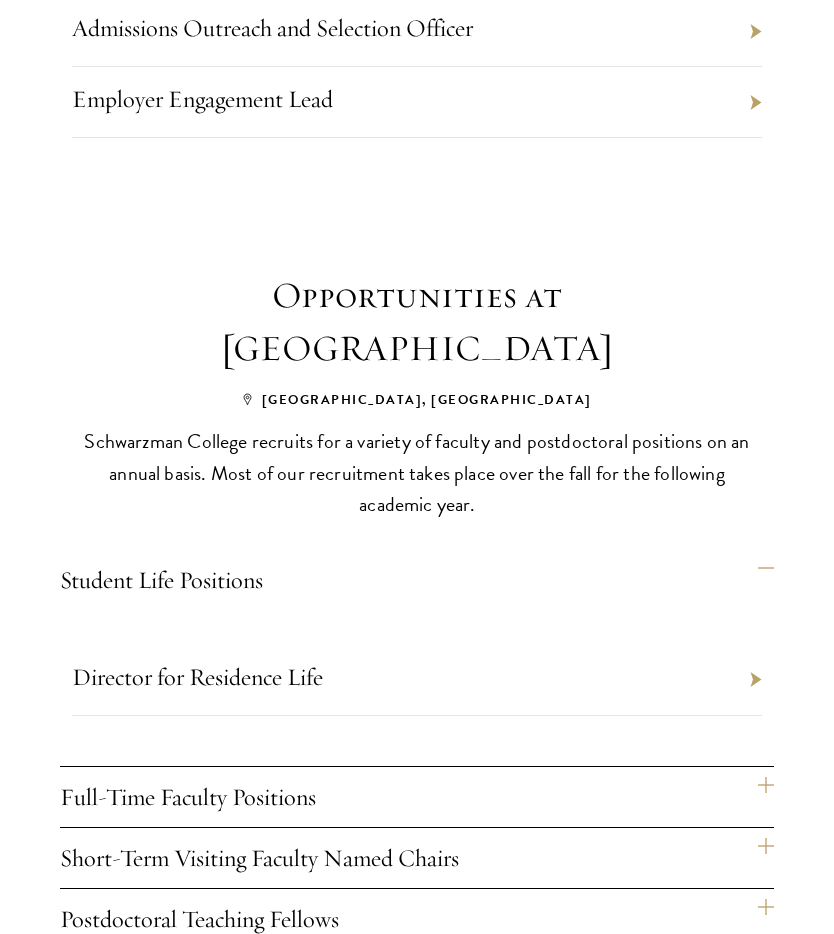 click on "Student Life Positions" at bounding box center (417, 580) 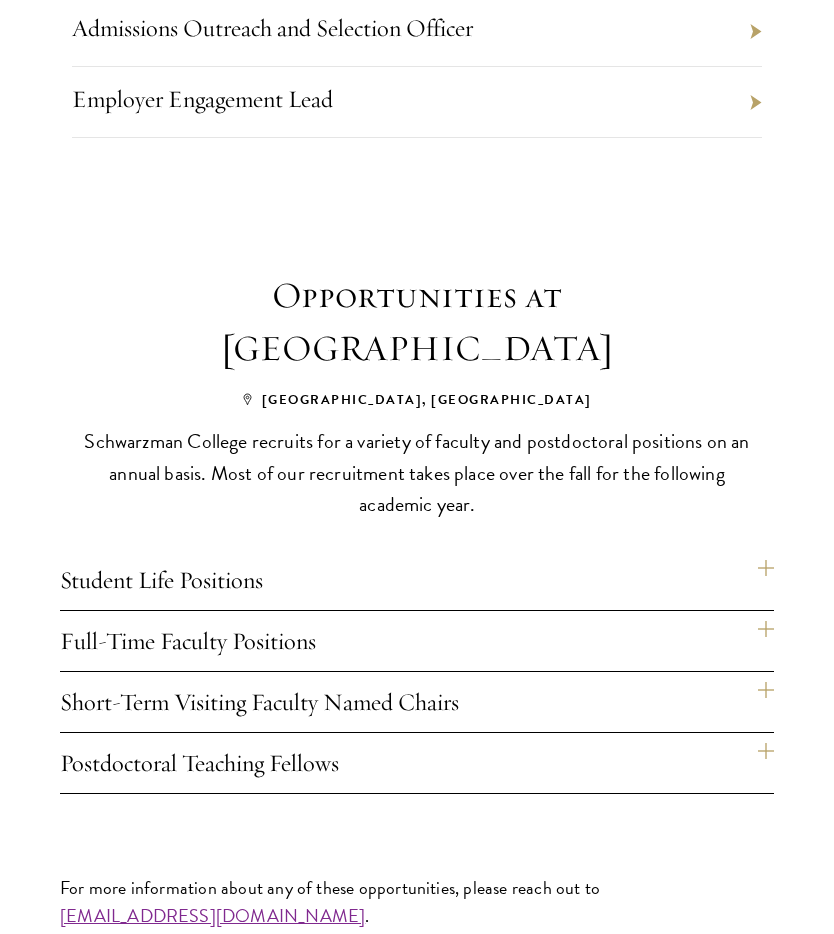 click on "Full-Time Faculty Positions" at bounding box center (417, 641) 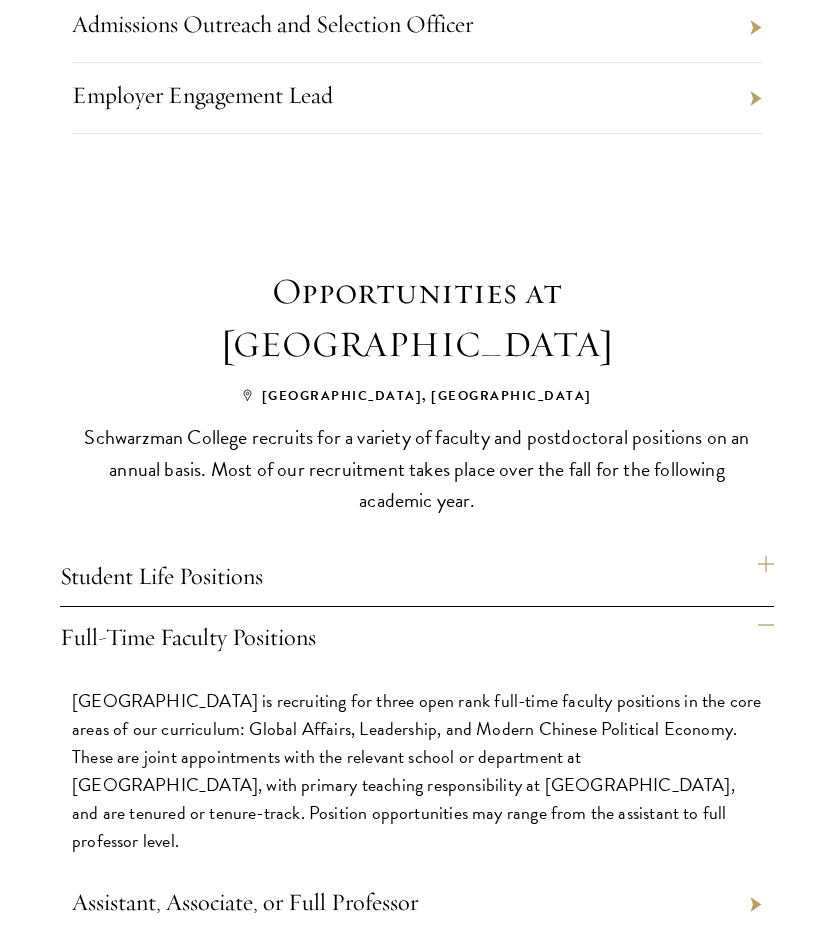 click on "Full-Time Faculty Positions" at bounding box center [417, 637] 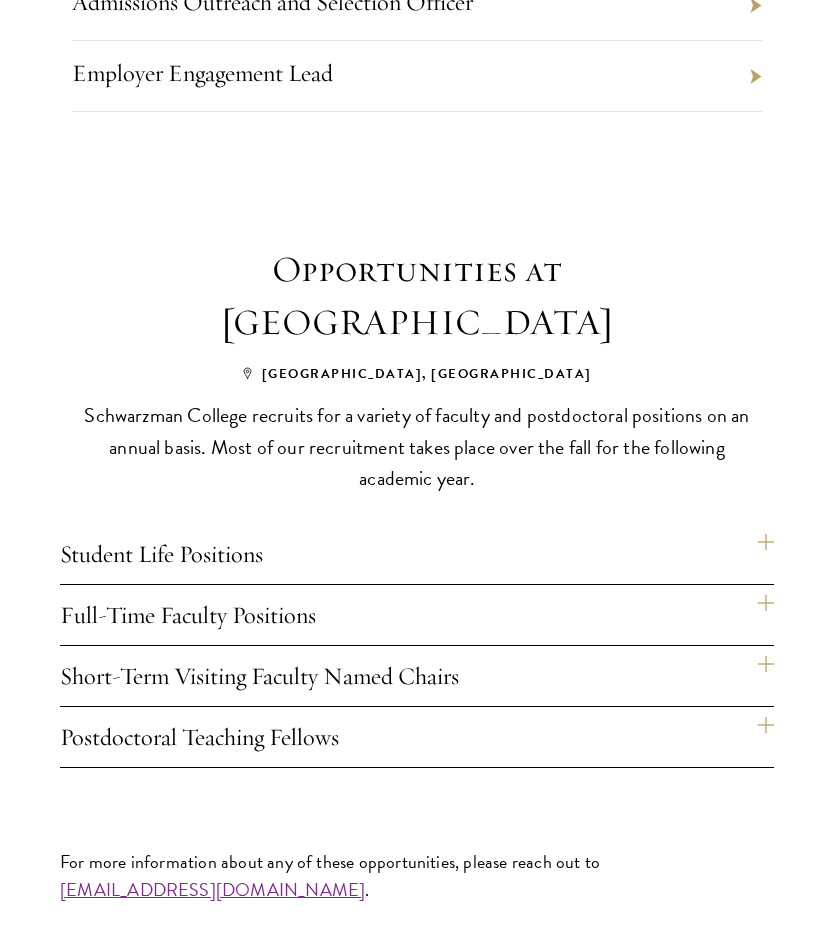 click on "Postdoctoral Teaching Fellows" at bounding box center [417, 737] 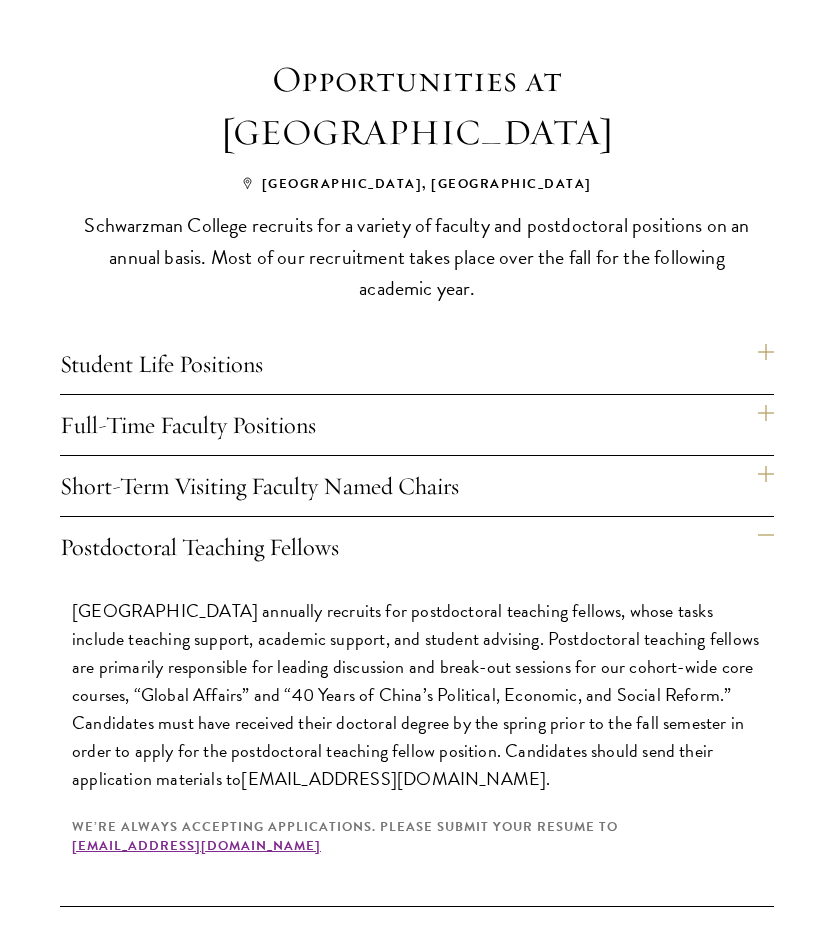 scroll, scrollTop: 1271, scrollLeft: 0, axis: vertical 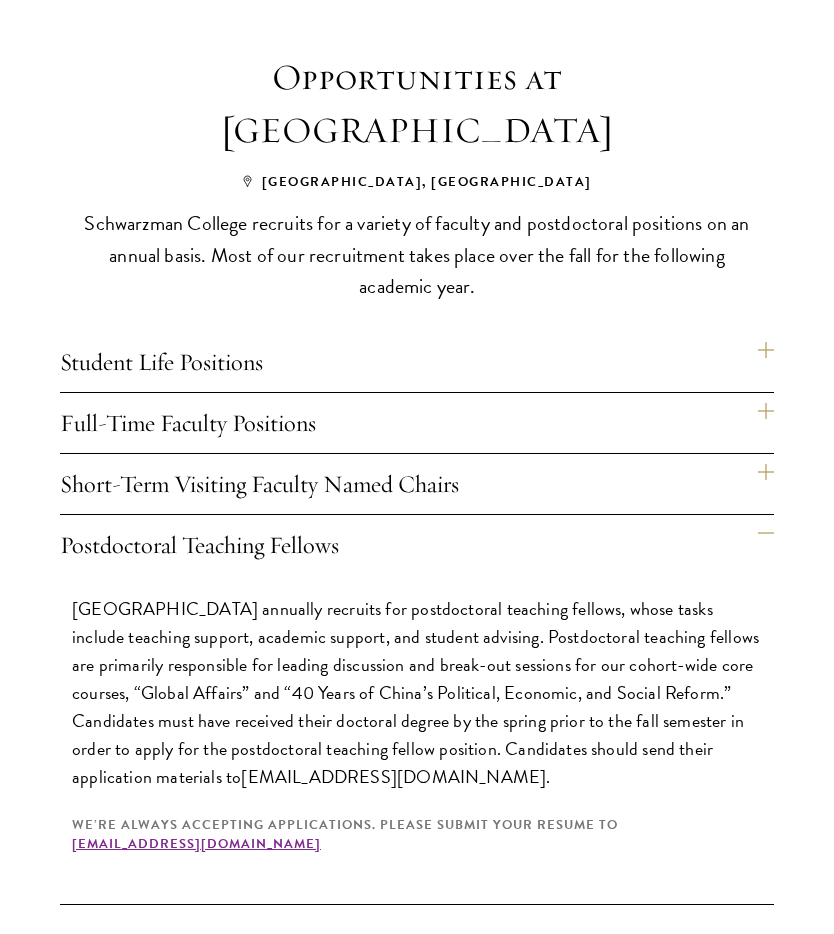 drag, startPoint x: 296, startPoint y: 513, endPoint x: 299, endPoint y: 536, distance: 23.194826 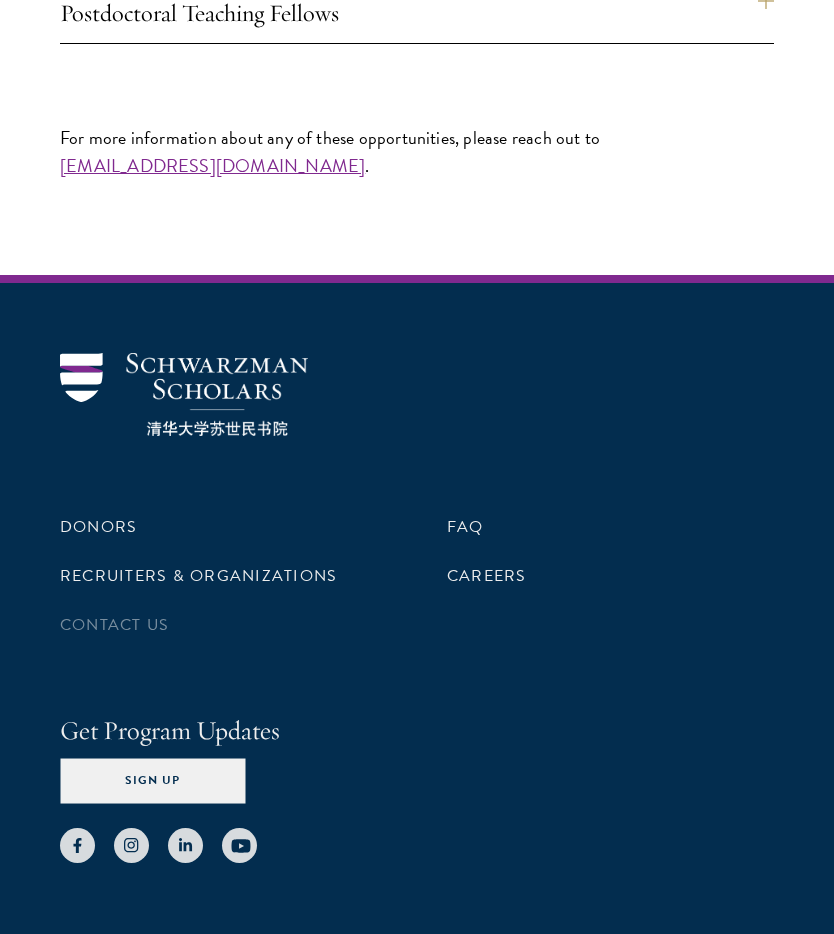 scroll, scrollTop: 1816, scrollLeft: 0, axis: vertical 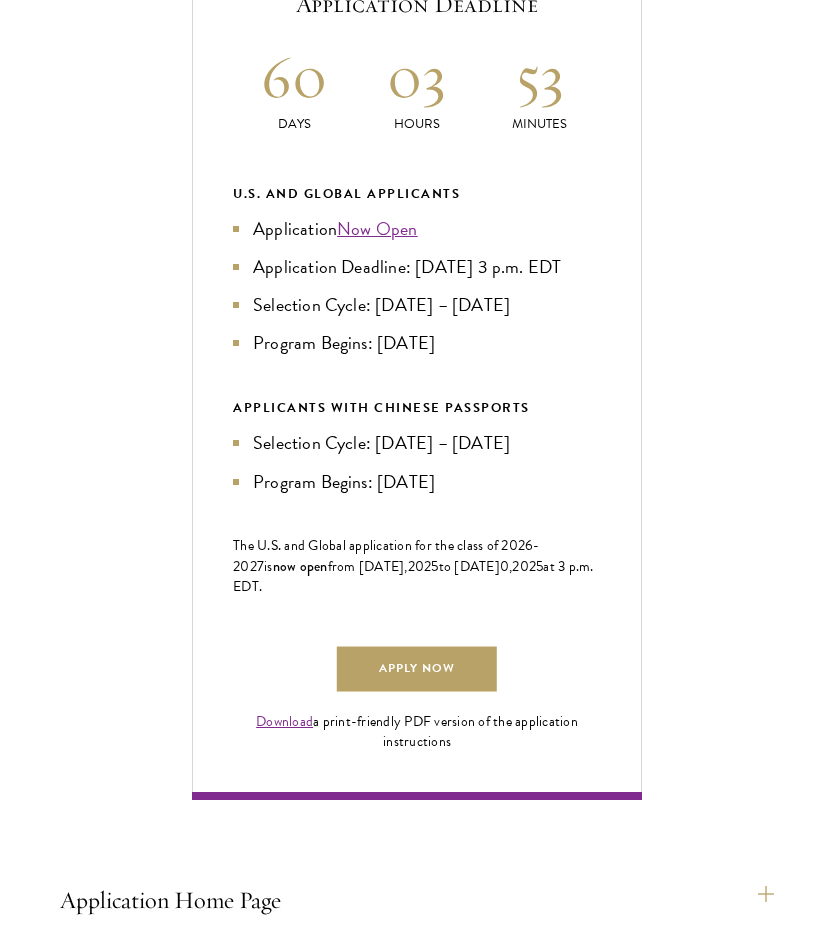 click on "Application Deadline: [DATE] 3 p.m. EDT" at bounding box center [417, 267] 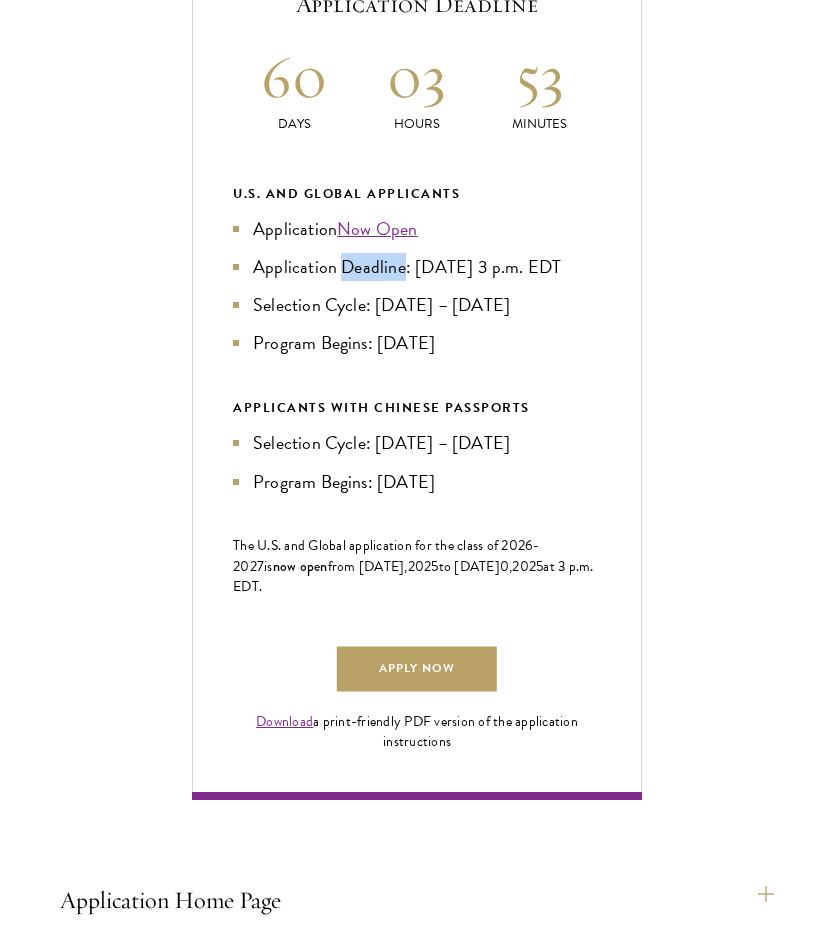 click on "Application Deadline: [DATE] 3 p.m. EDT" at bounding box center [417, 267] 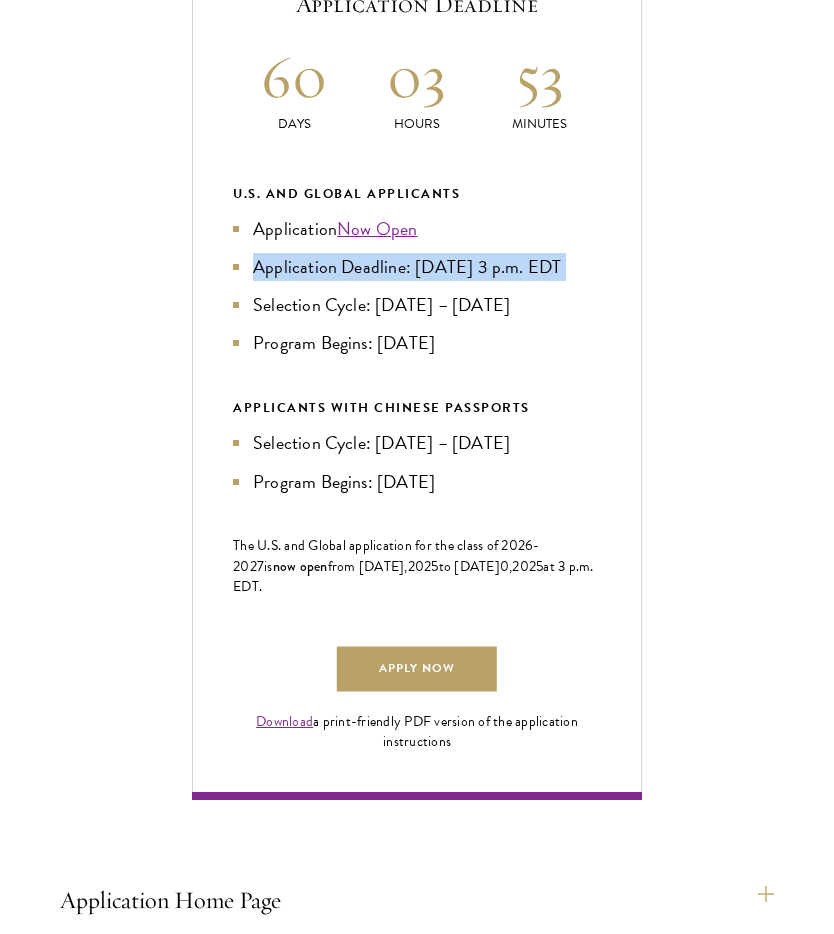 click on "Application Deadline: [DATE] 3 p.m. EDT" at bounding box center [417, 267] 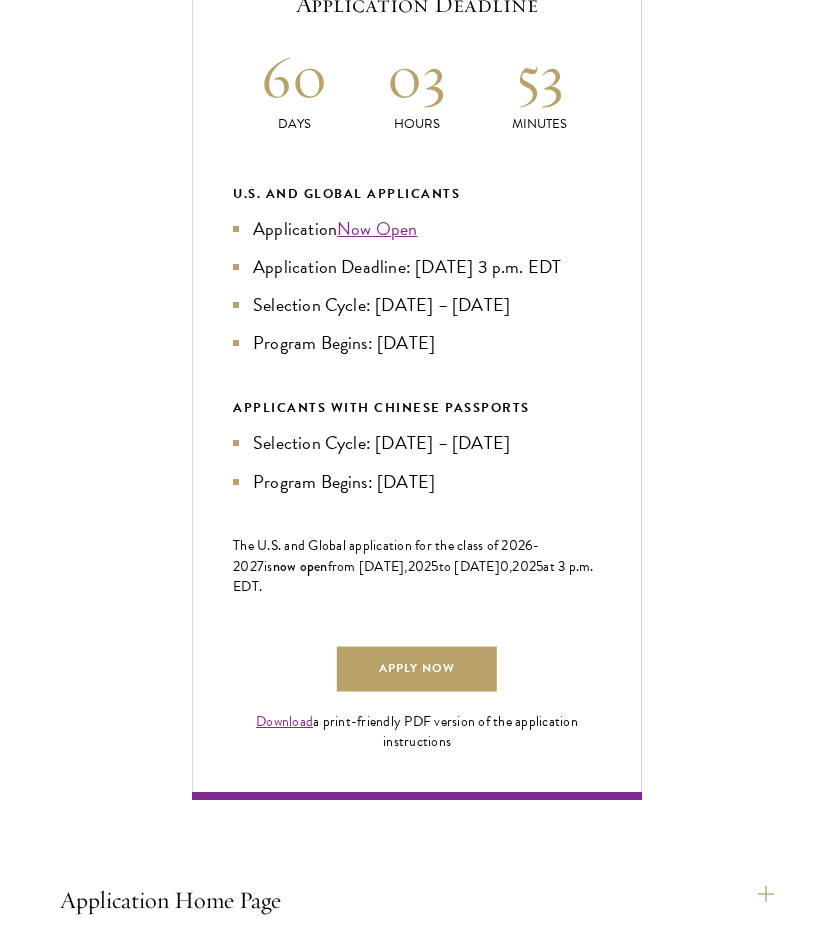 click on "Application  Now Open
Application Deadline: [DATE] 3 p.m. EDT
Selection Cycle: [DATE] – [DATE]
Program Begins: [DATE]" at bounding box center [417, 286] 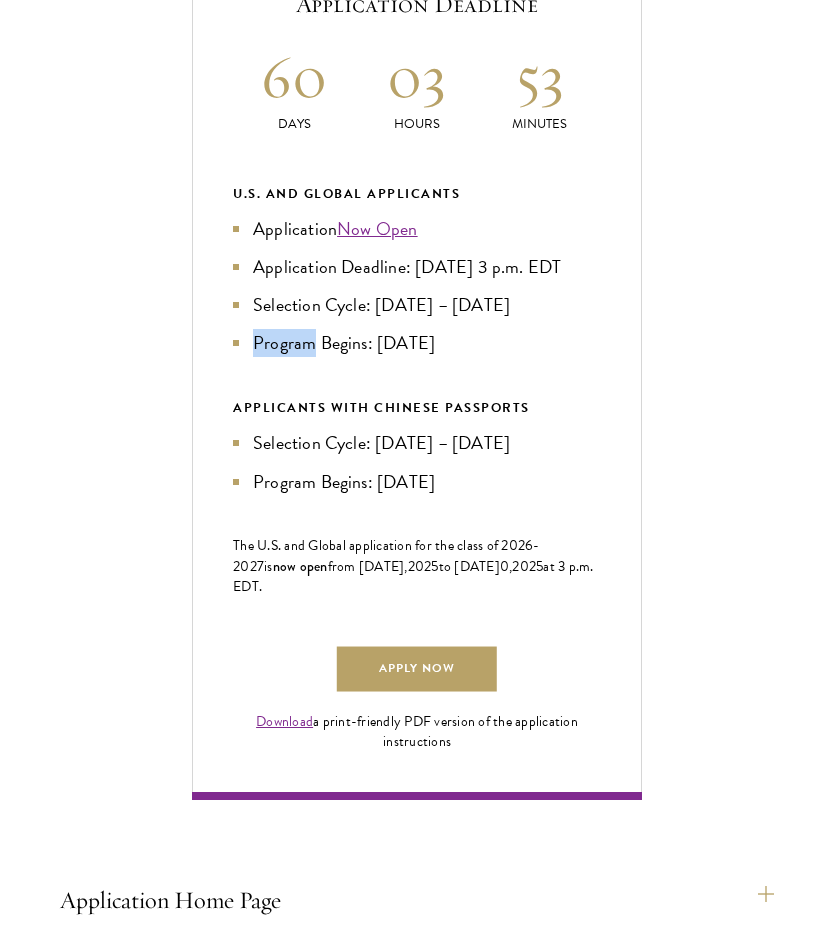 click on "Application  Now Open
Application Deadline: [DATE] 3 p.m. EDT
Selection Cycle: [DATE] – [DATE]
Program Begins: [DATE]" at bounding box center (417, 286) 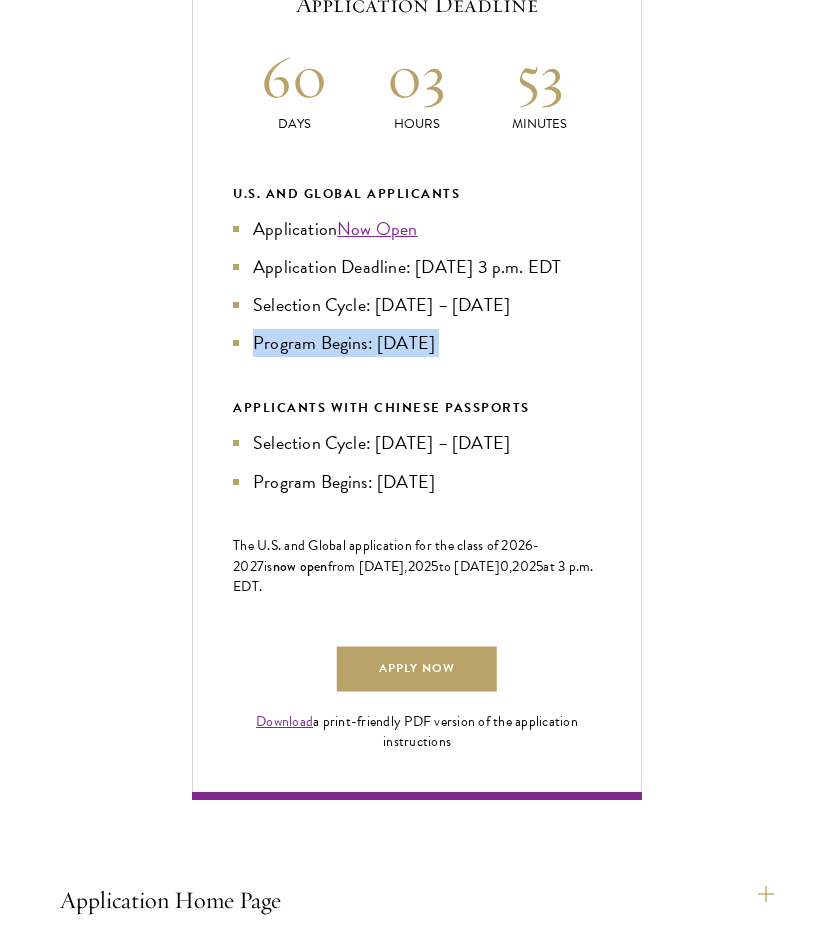 click on "Application  Now Open
Application Deadline: [DATE] 3 p.m. EDT
Selection Cycle: [DATE] – [DATE]
Program Begins: [DATE]" at bounding box center [417, 286] 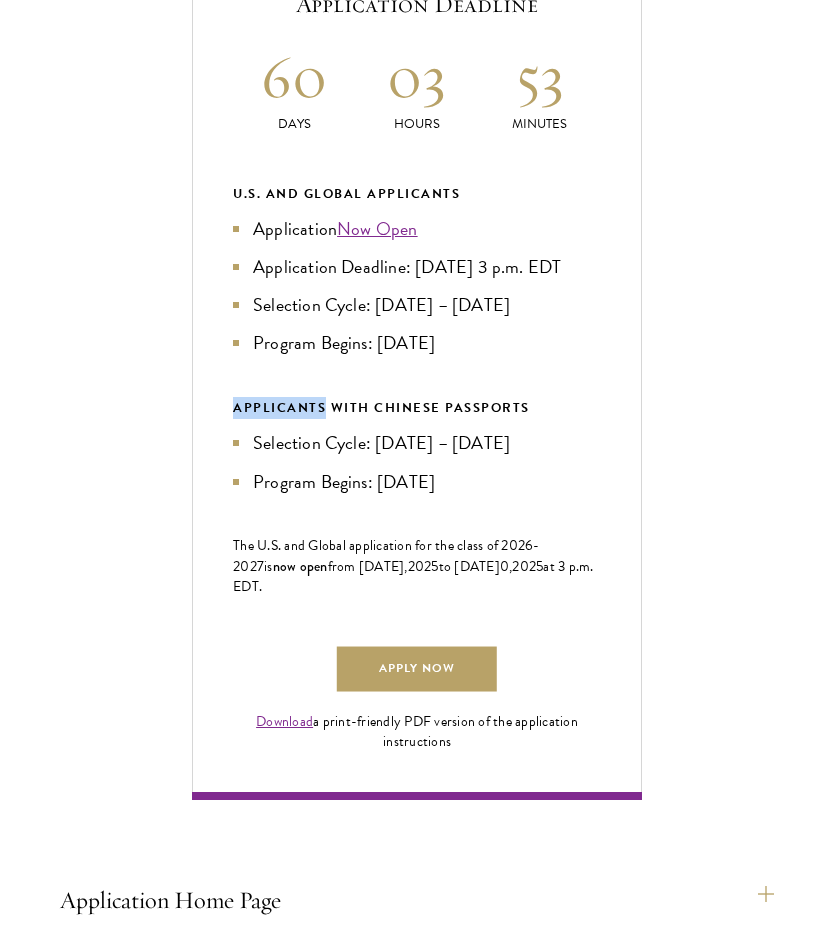 click on "U.S. and Global Applicants
Application  Now Open
Application Deadline: [DATE] 3 p.m. EDT
Selection Cycle: [DATE] – [DATE]
Program Begins: [DATE]
APPLICANTS WITH CHINESE PASSPORTS
Selection Cycle: [DATE] – [DATE]
Program Begins: [DATE]" at bounding box center [417, 339] 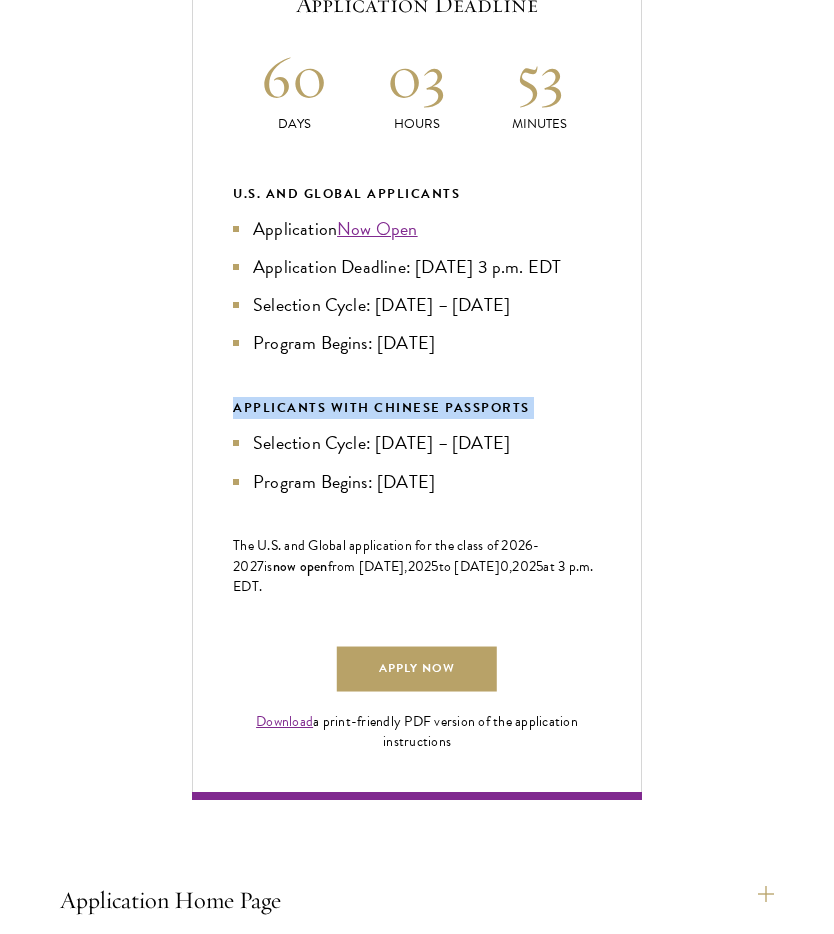 click on "U.S. and Global Applicants
Application  Now Open
Application Deadline: [DATE] 3 p.m. EDT
Selection Cycle: [DATE] – [DATE]
Program Begins: [DATE]
APPLICANTS WITH CHINESE PASSPORTS
Selection Cycle: [DATE] – [DATE]
Program Begins: [DATE]" at bounding box center (417, 339) 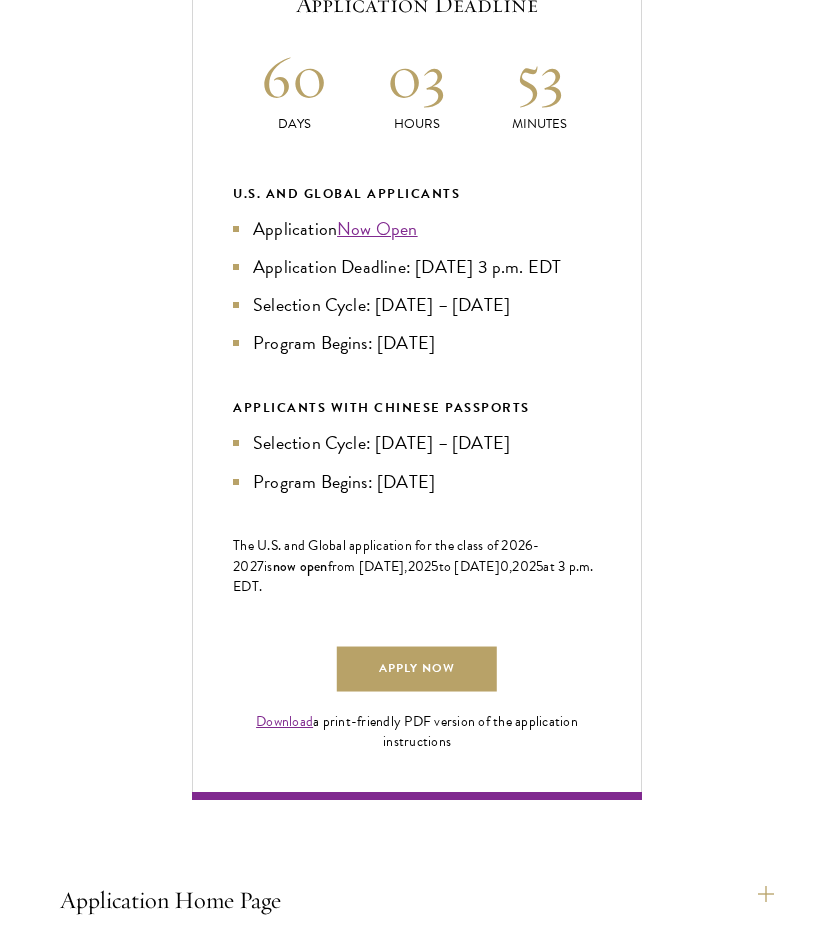 click on "Selection Cycle: [DATE] – [DATE]" at bounding box center (417, 443) 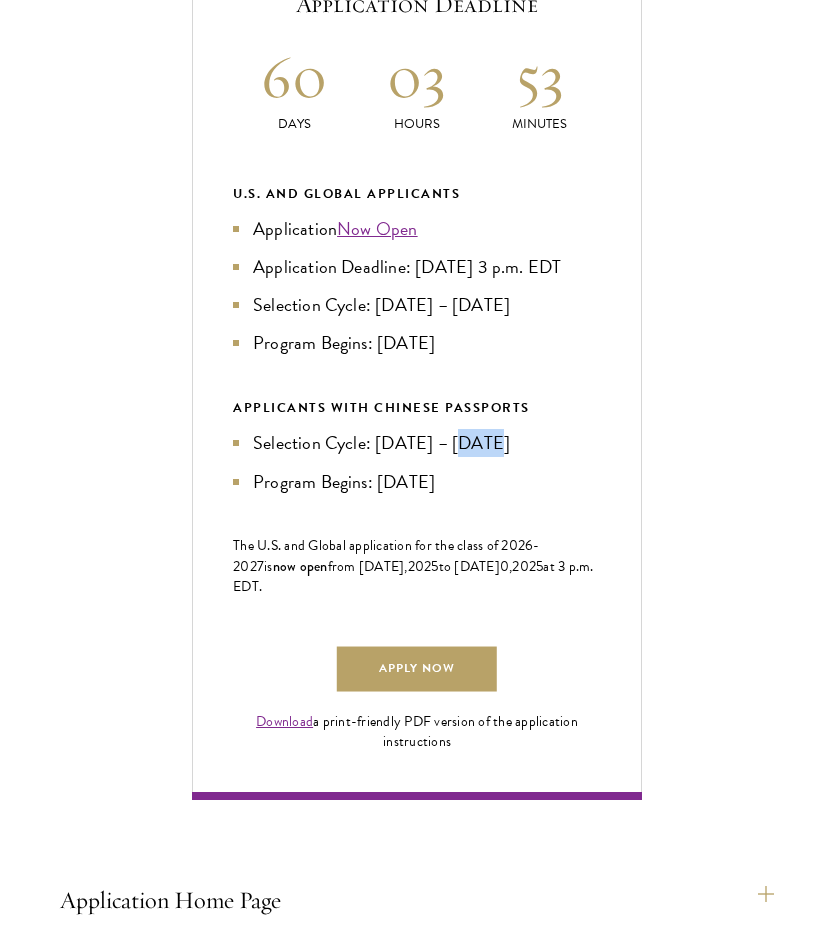 click on "Selection Cycle: [DATE] – [DATE]" at bounding box center (417, 443) 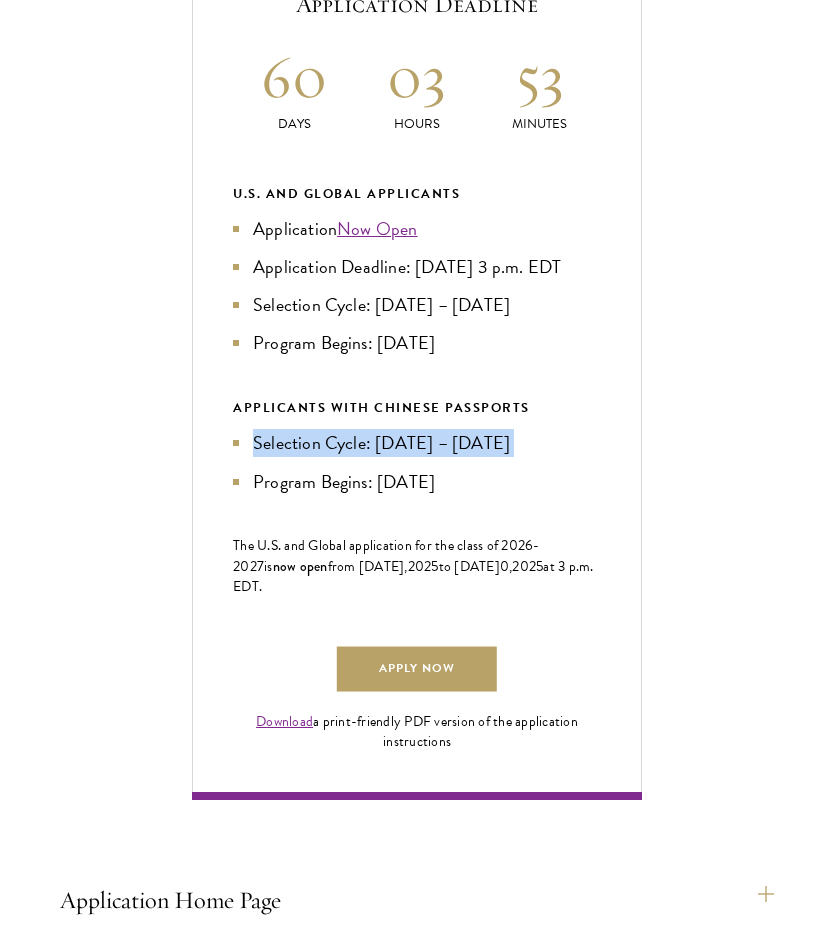 click on "Selection Cycle: [DATE] – [DATE]" at bounding box center (417, 443) 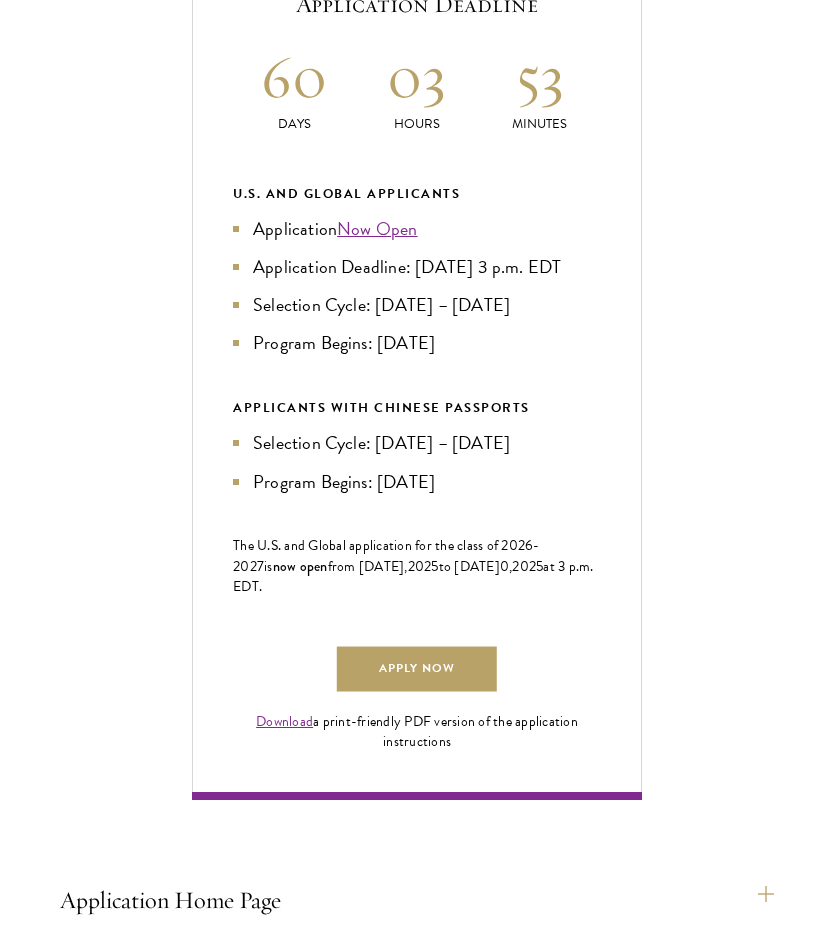 click on "Current Selection Cycle: Countdown to [DATE] Application Deadline
60
Days
03
Hours
53
Minutes
U.S. and Global Applicants
Application  Now Open
Application Deadline: [DATE] 3 p.m. EDT
Selection Cycle: [DATE] – [DATE]
Program Begins: [DATE]
APPLICANTS WITH CHINESE PASSPORTS
Selection Cycle: [DATE] – [DATE]
Program Begins: [DATE]
The U.S. and Global application for the class of 202 6 -202 7  is  now open  from [DATE],  202 5  to [DATE] 0 ,  202 5  at 3 p.m. EDT.
Apply Now
Download" at bounding box center [417, 339] 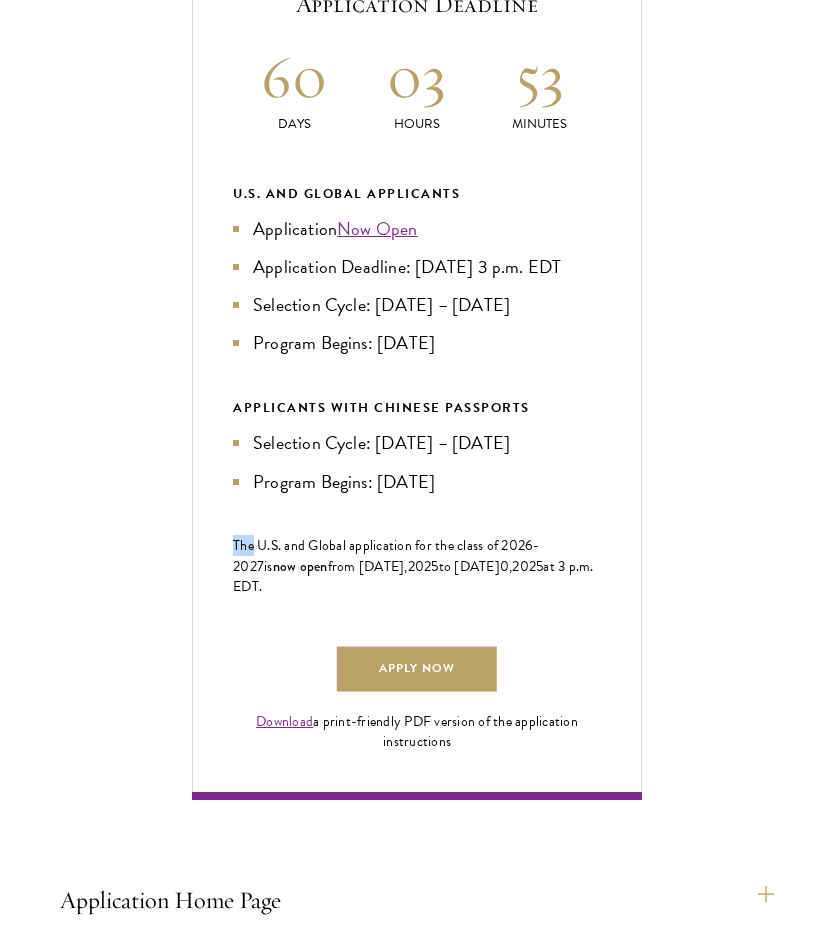 click on "Current Selection Cycle: Countdown to [DATE] Application Deadline
60
Days
03
Hours
53
Minutes
U.S. and Global Applicants
Application  Now Open
Application Deadline: [DATE] 3 p.m. EDT
Selection Cycle: [DATE] – [DATE]
Program Begins: [DATE]
APPLICANTS WITH CHINESE PASSPORTS
Selection Cycle: [DATE] – [DATE]
Program Begins: [DATE]
The U.S. and Global application for the class of 202 6 -202 7  is  now open  from [DATE],  202 5  to [DATE] 0 ,  202 5  at 3 p.m. EDT.
Apply Now
Download" at bounding box center (417, 339) 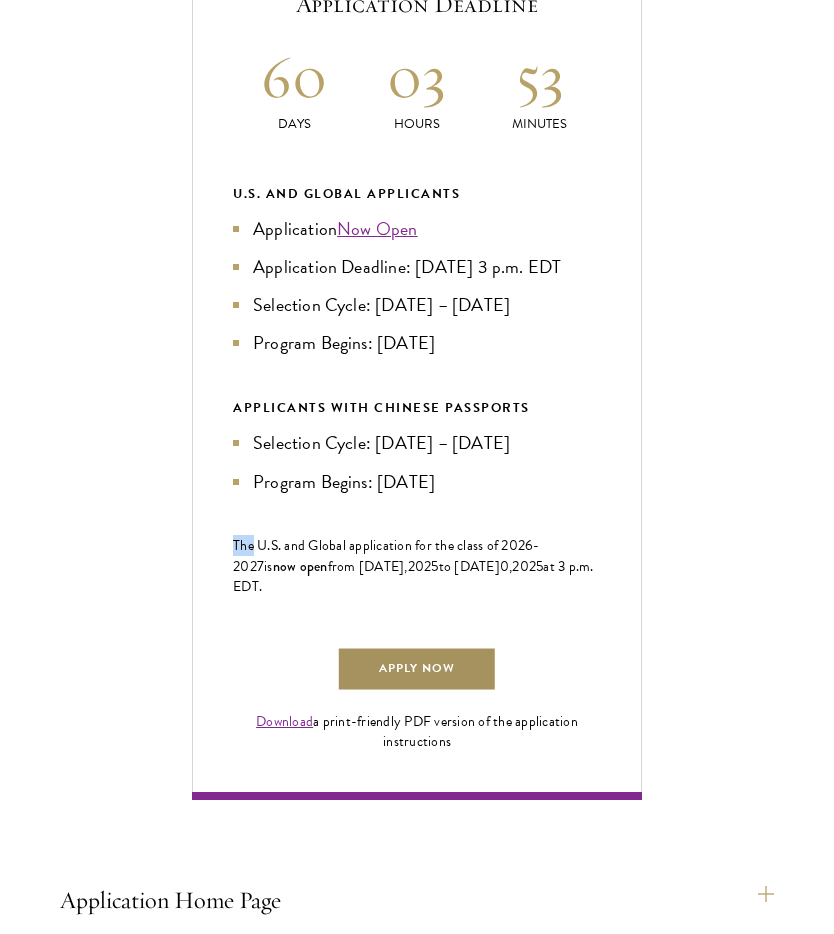 click on "Apply Now" at bounding box center (417, 669) 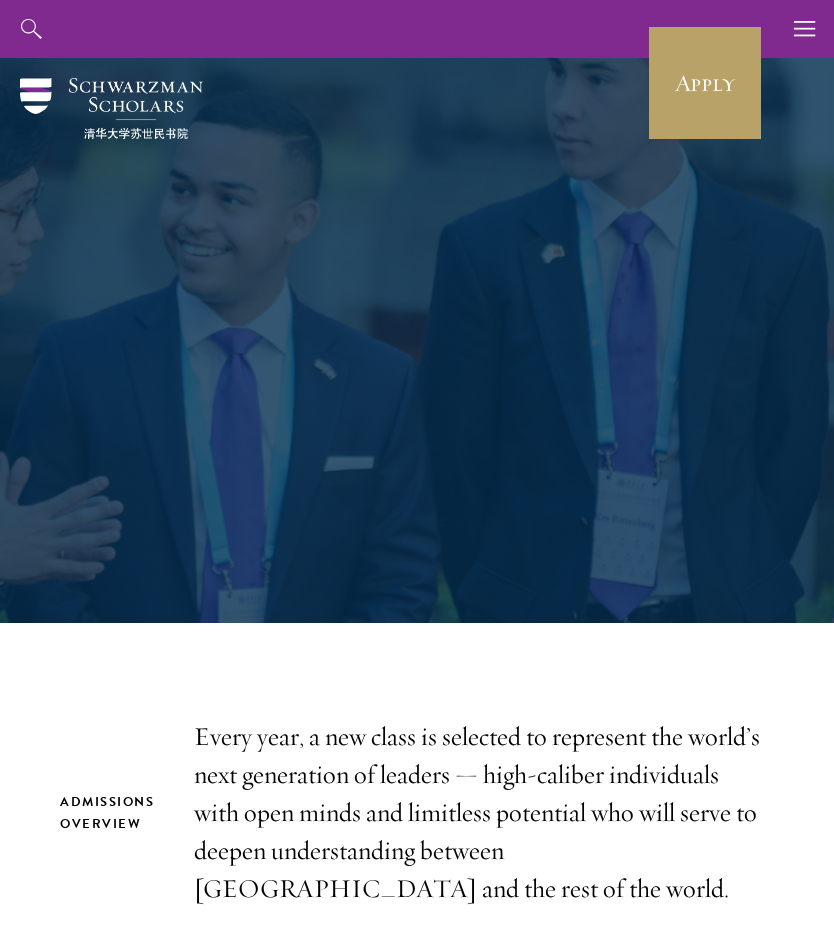 scroll, scrollTop: 0, scrollLeft: 0, axis: both 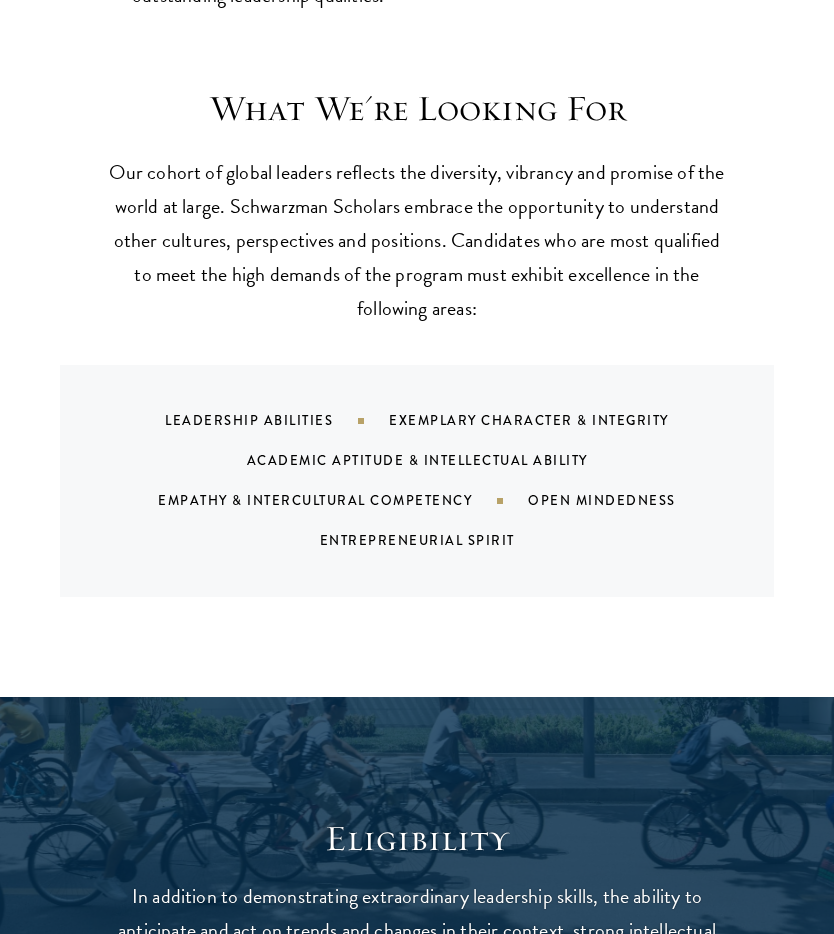 click on "Academic Aptitude & Intellectual Ability" at bounding box center [442, 460] 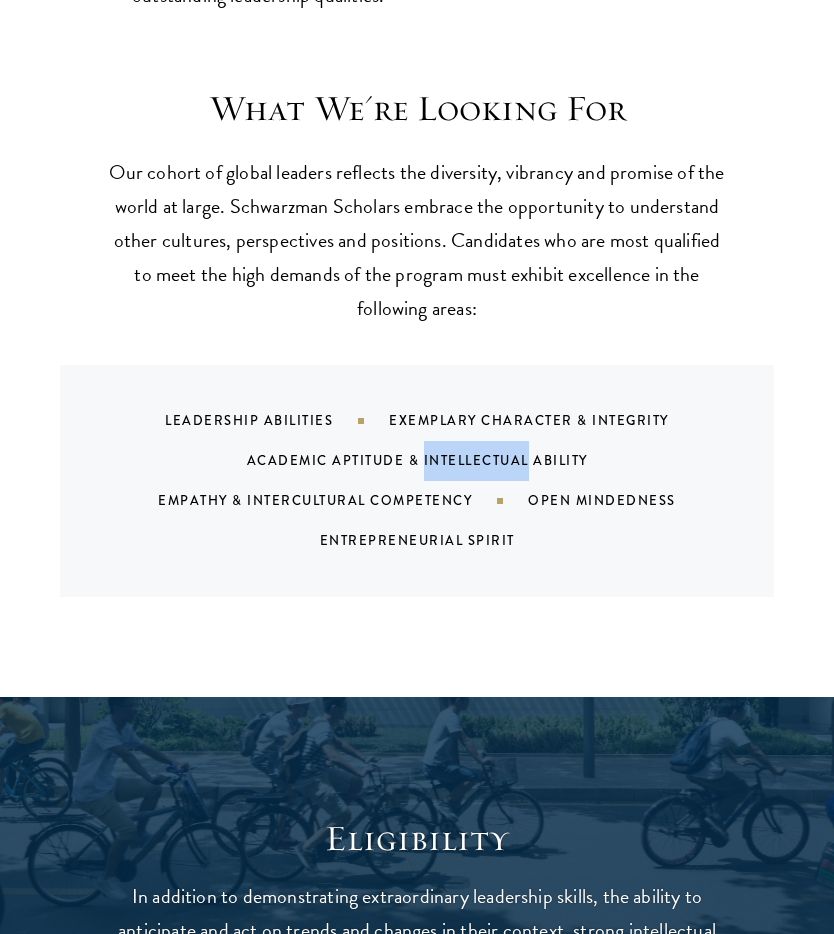 click on "Academic Aptitude & Intellectual Ability" at bounding box center (442, 460) 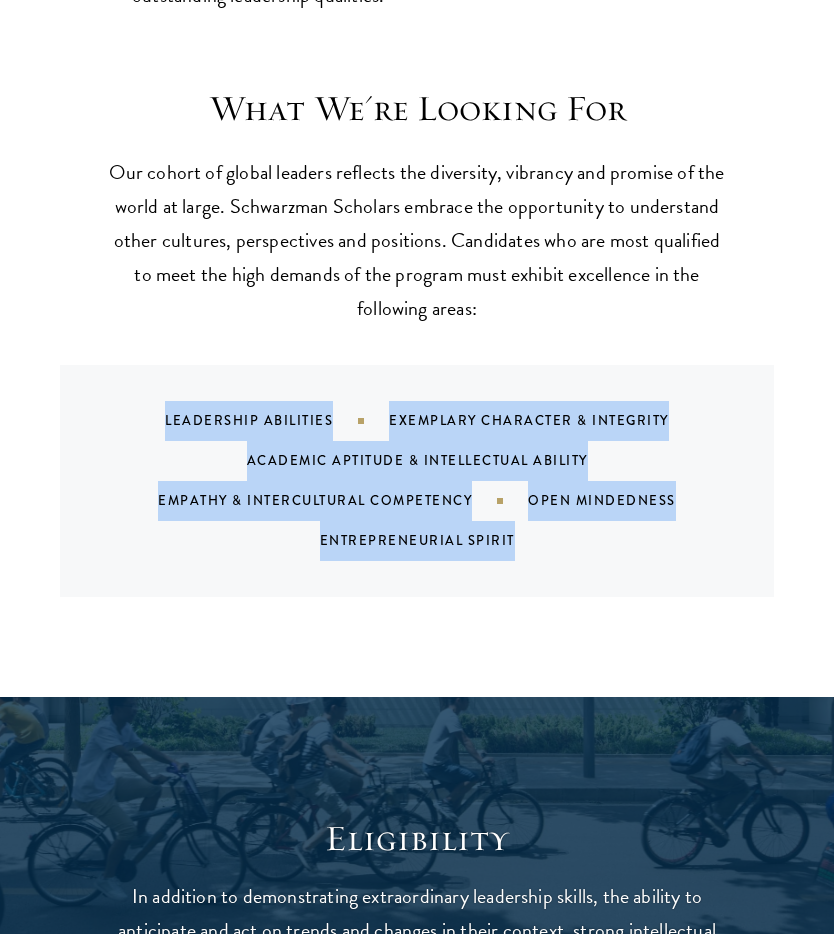 click on "Academic Aptitude & Intellectual Ability" at bounding box center [442, 460] 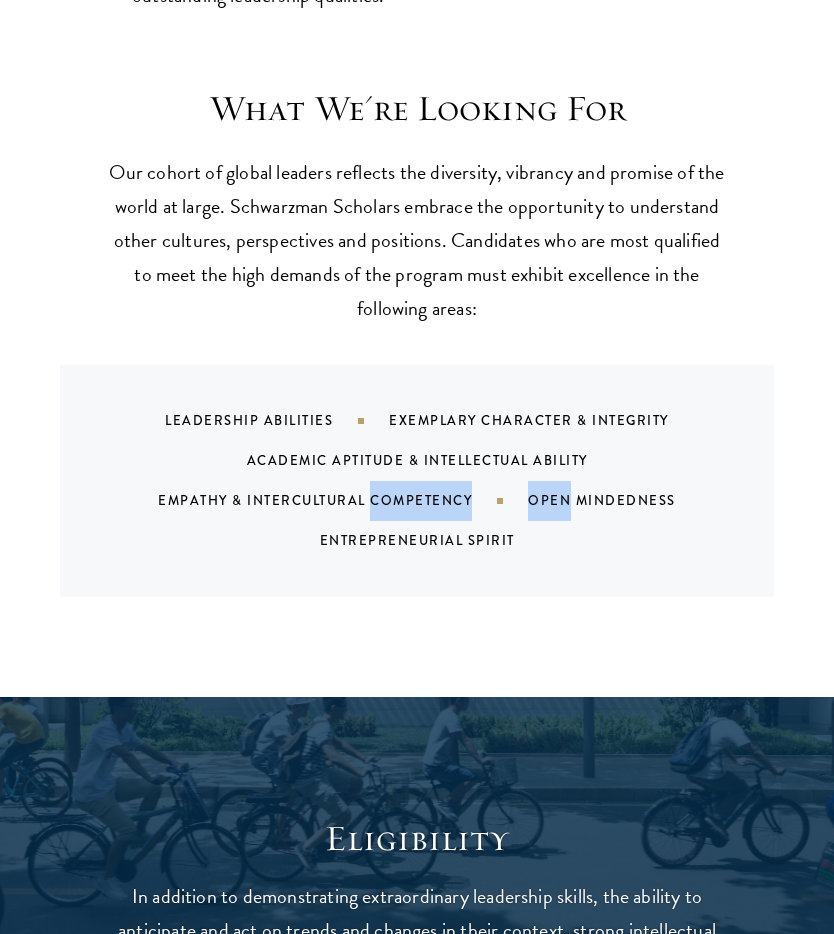 click on "Leadership Abilities
Exemplary Character & Integrity
Academic Aptitude & Intellectual Ability
Empathy & Intercultural Competency
Open Mindedness
Entrepreneurial Spirit" at bounding box center (442, 481) 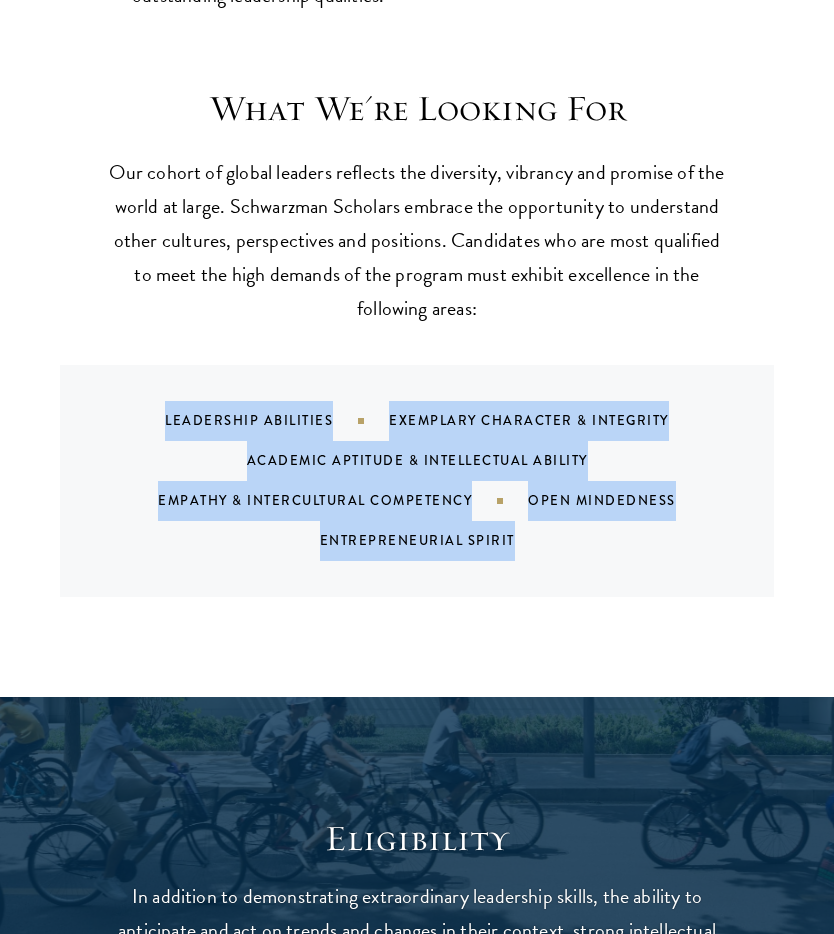 click on "Leadership Abilities
Exemplary Character & Integrity
Academic Aptitude & Intellectual Ability
Empathy & Intercultural Competency
Open Mindedness
Entrepreneurial Spirit" at bounding box center (442, 481) 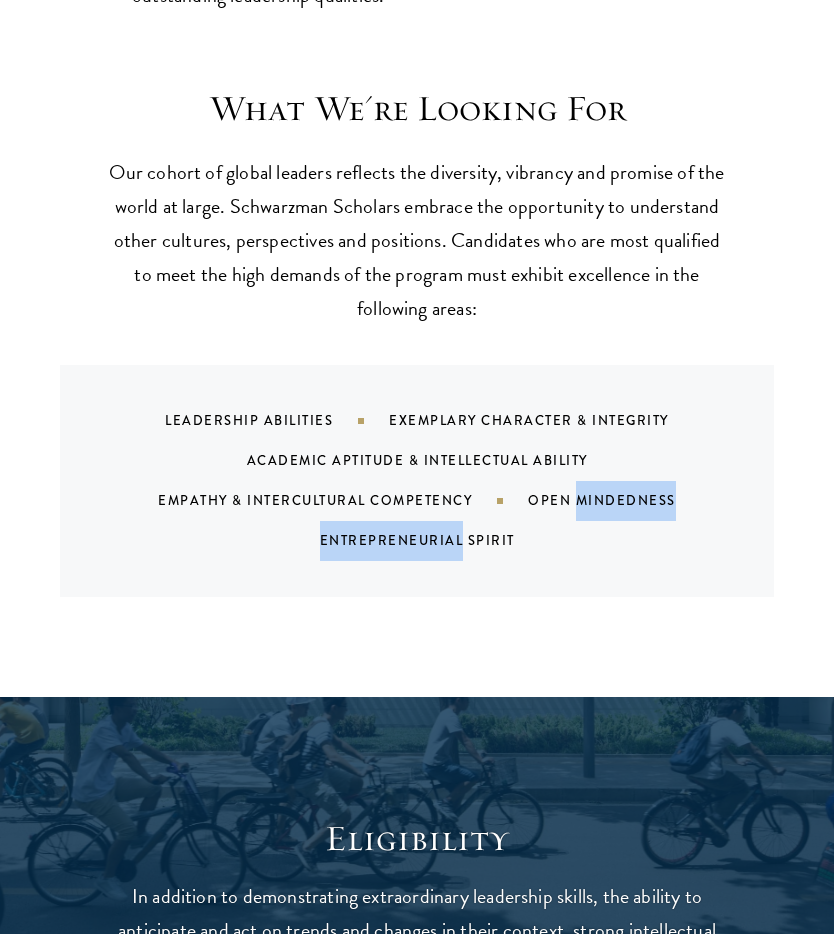 click on "Open Mindedness" at bounding box center [627, 500] 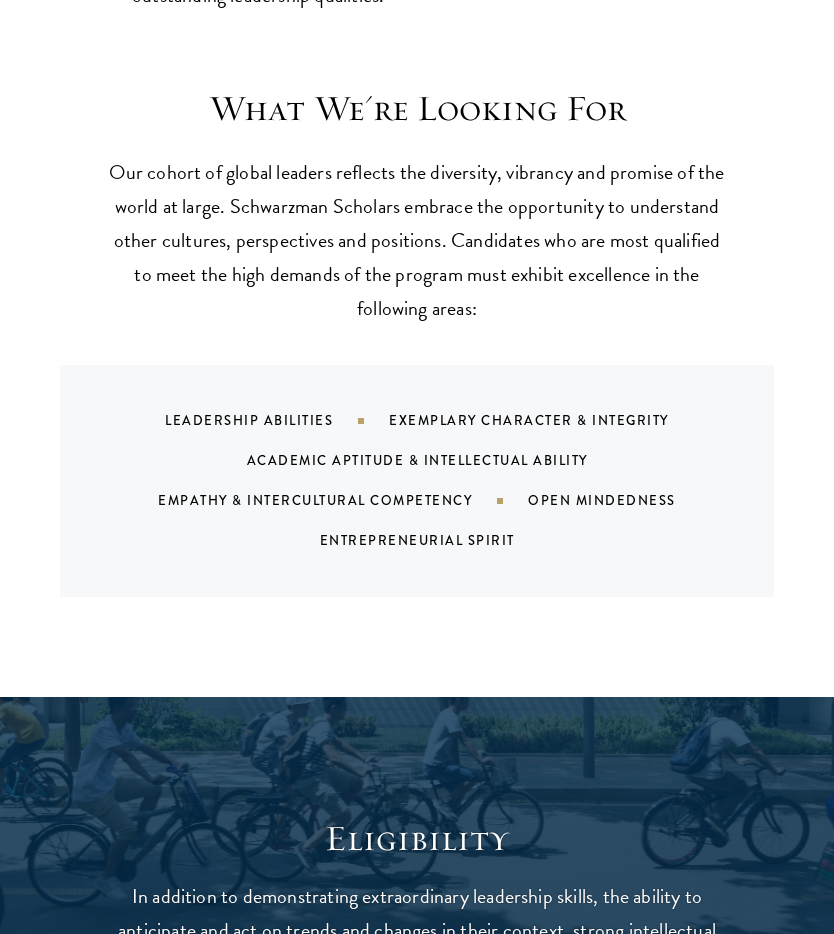 click on "Leadership Abilities
Exemplary Character & Integrity
Academic Aptitude & Intellectual Ability
Empathy & Intercultural Competency
Open Mindedness
Entrepreneurial Spirit" at bounding box center (417, 481) 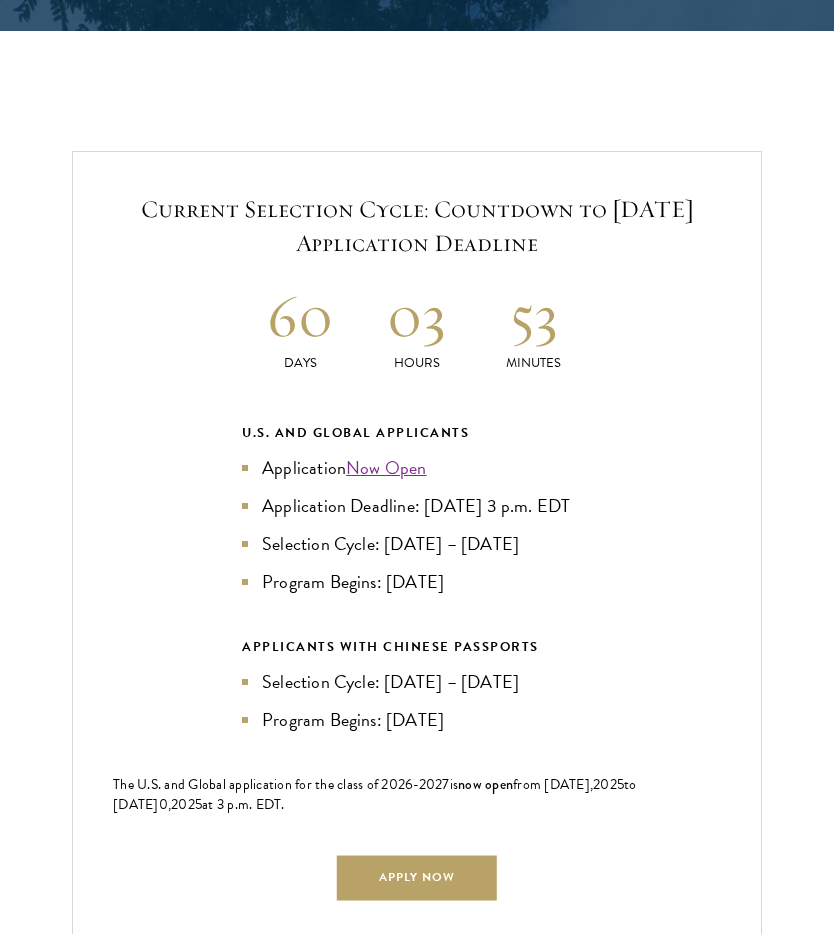 scroll, scrollTop: 3803, scrollLeft: 0, axis: vertical 